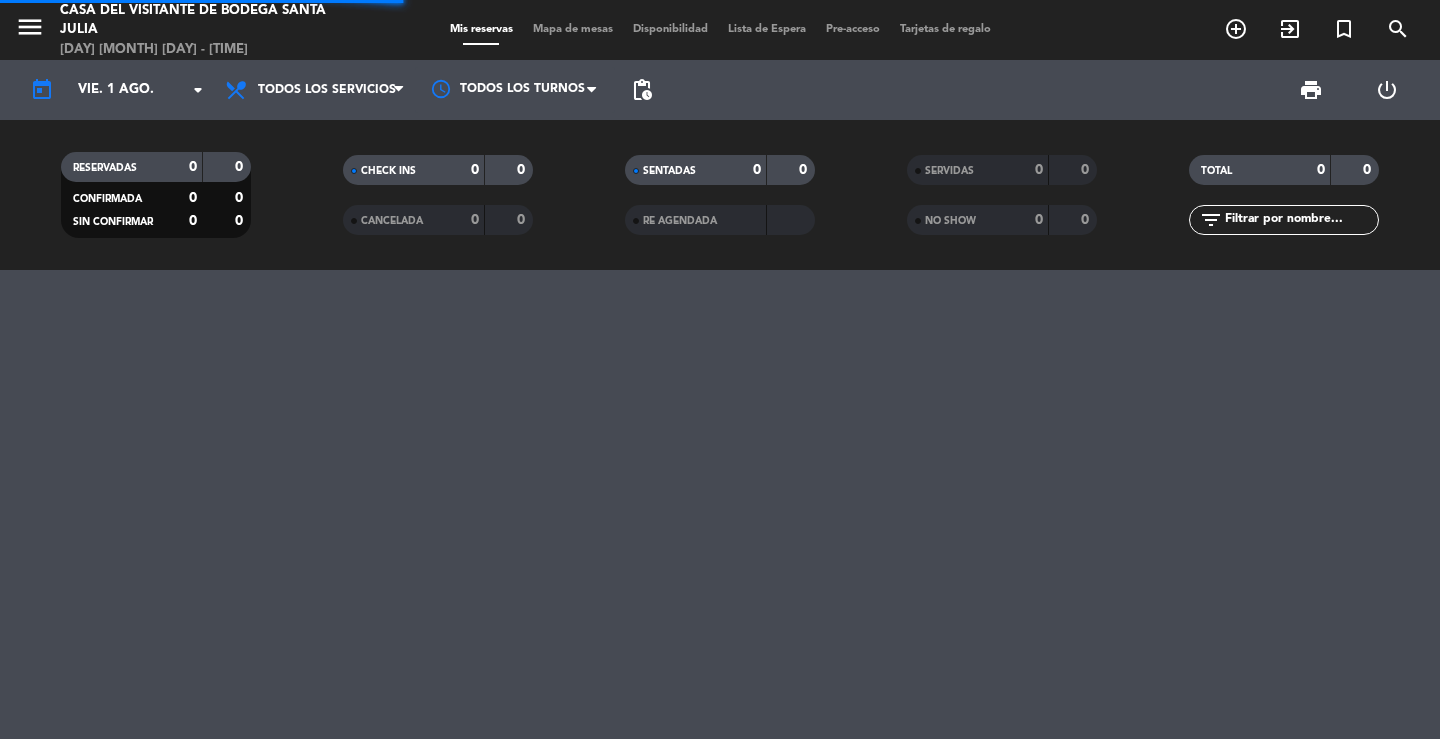 scroll, scrollTop: 0, scrollLeft: 0, axis: both 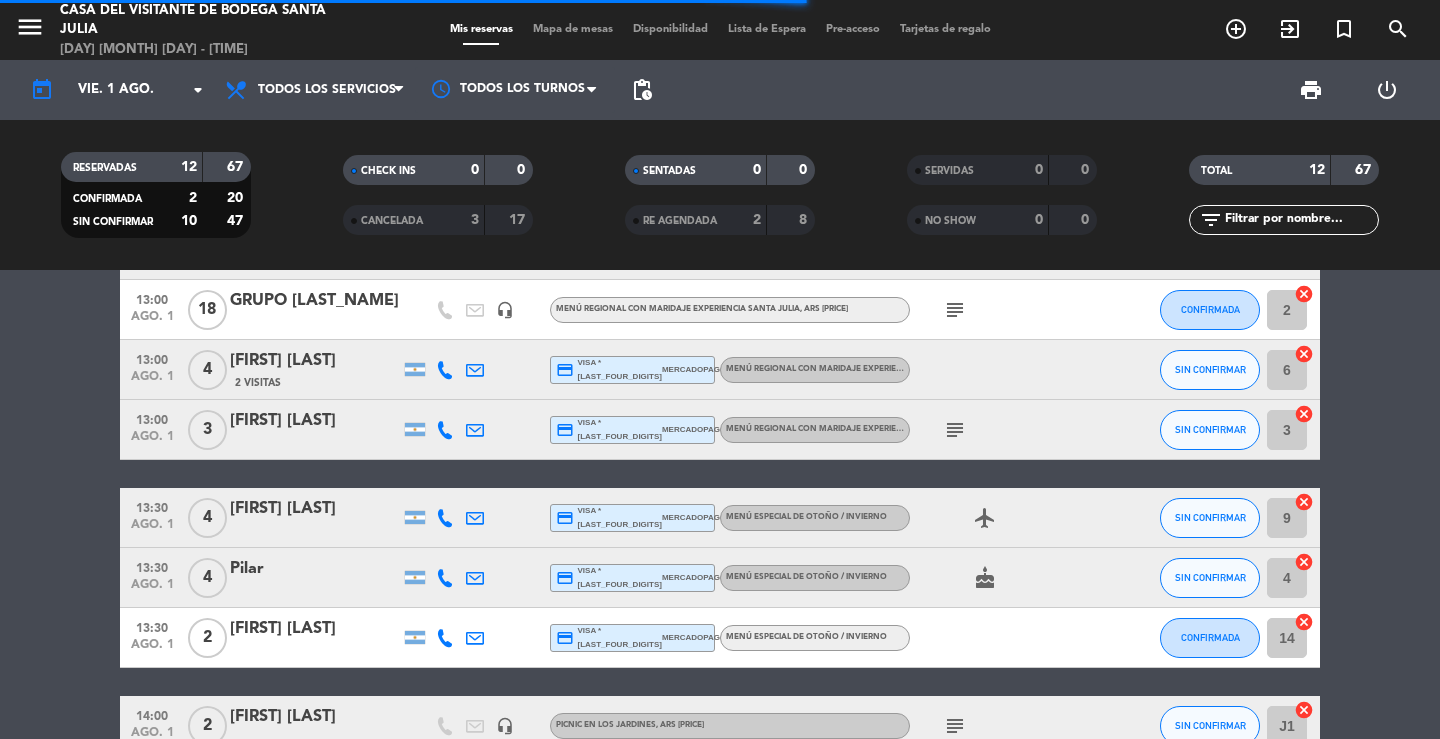 click on "[FIRST] [LAST]" 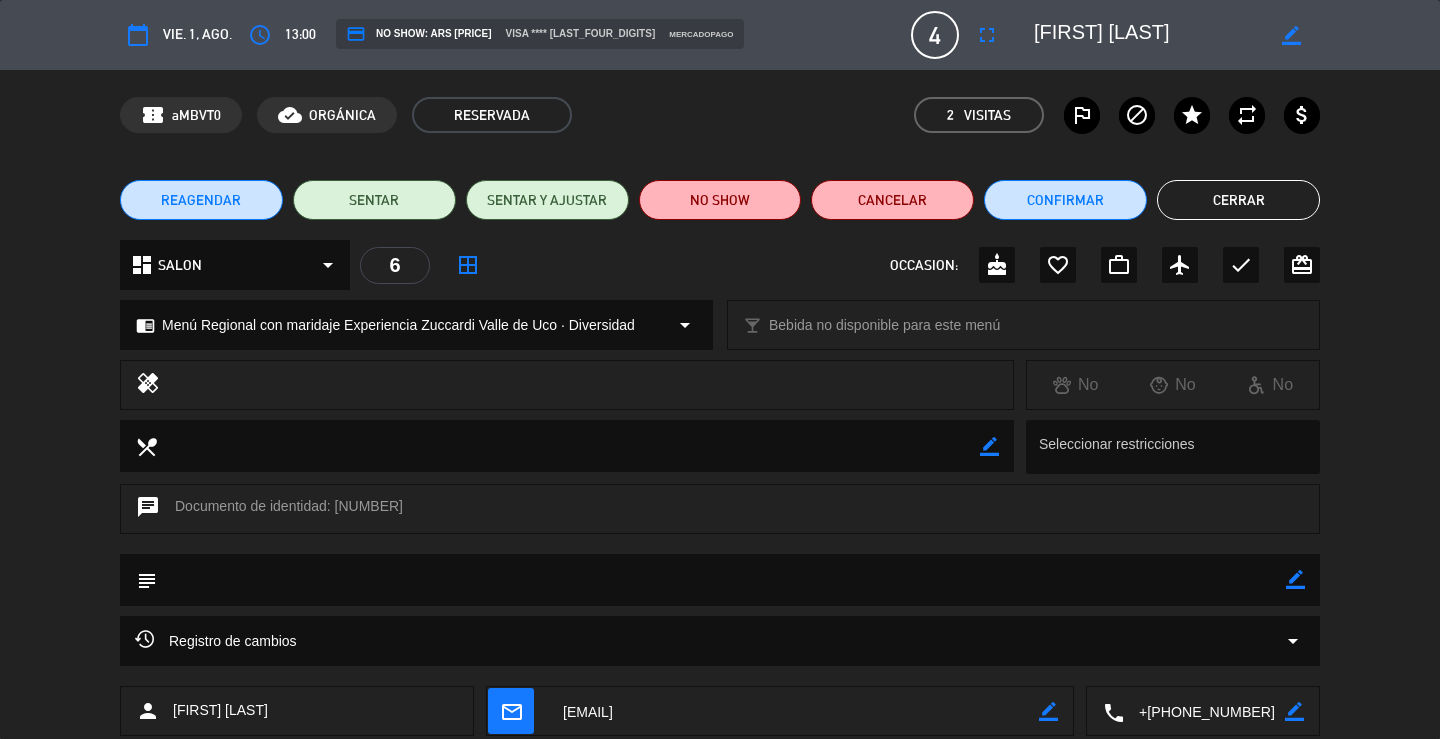 drag, startPoint x: 1185, startPoint y: 38, endPoint x: 1014, endPoint y: 38, distance: 171 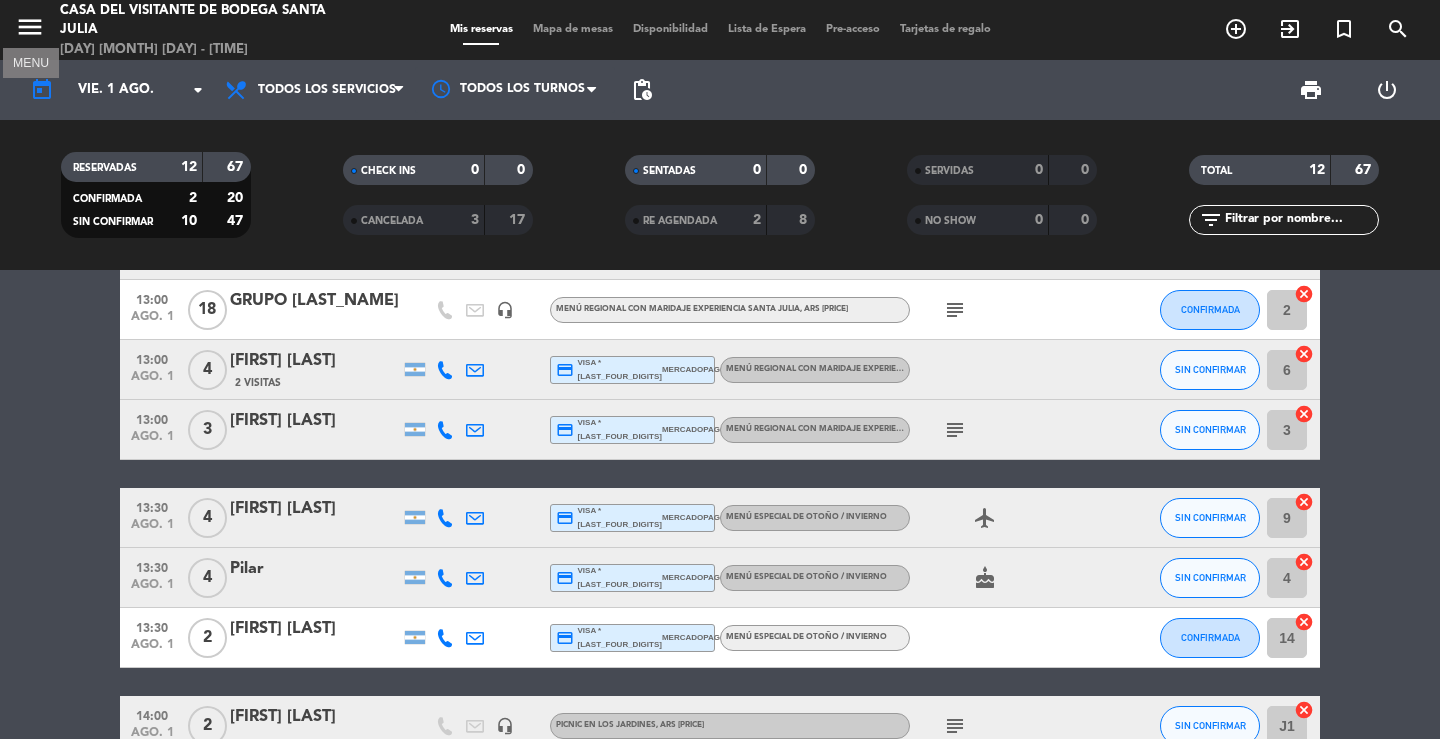 drag, startPoint x: 16, startPoint y: 31, endPoint x: 39, endPoint y: 51, distance: 30.479502 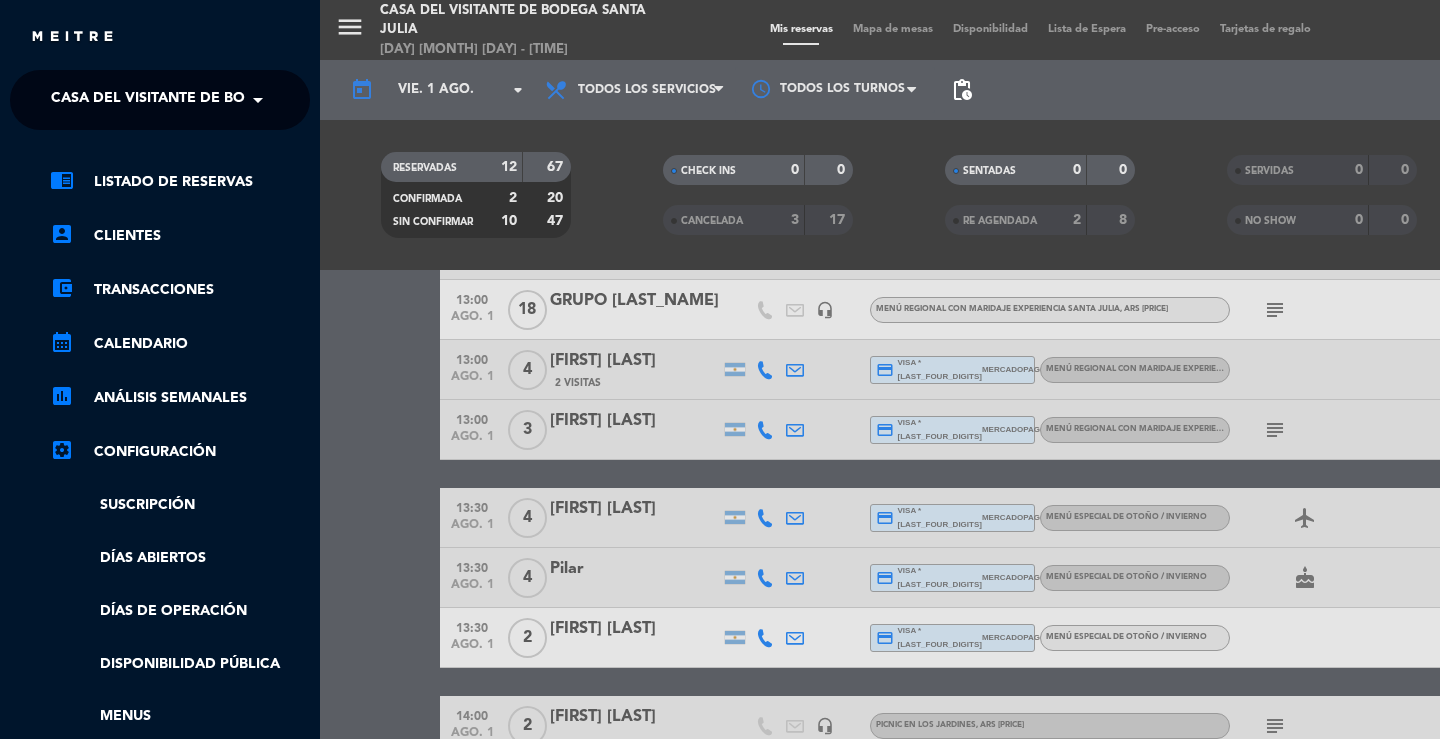 click on "Casa del Visitante de Bodega Santa Julia" 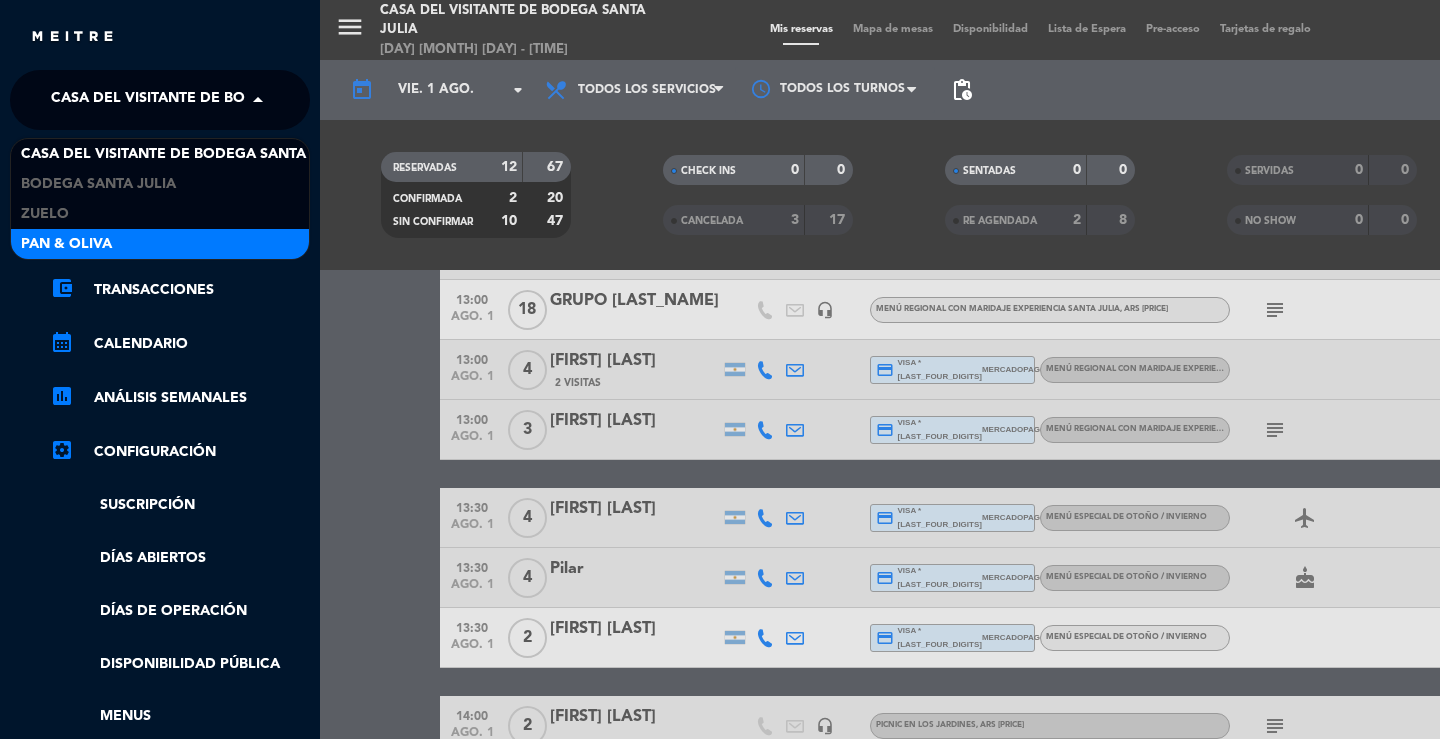 click on "Pan & Oliva" at bounding box center [66, 244] 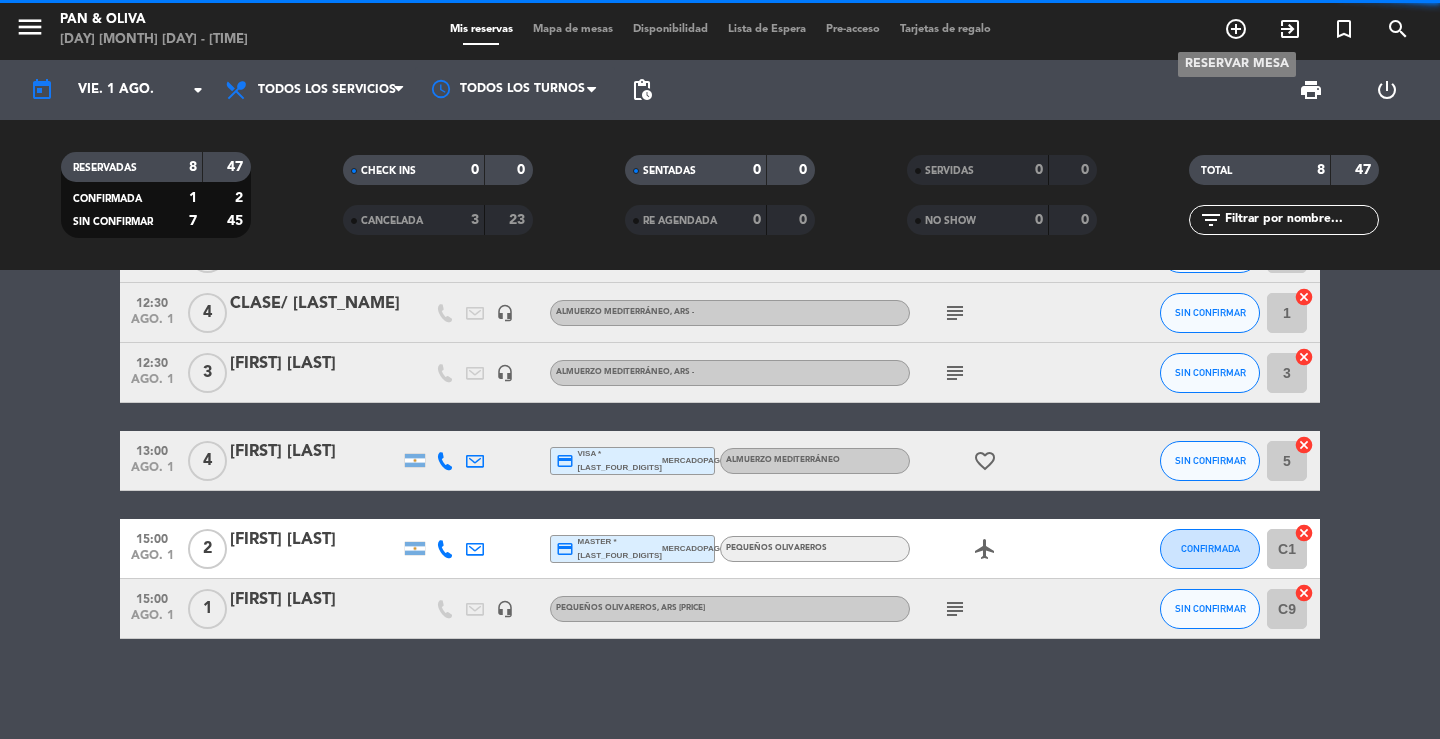 scroll, scrollTop: 237, scrollLeft: 0, axis: vertical 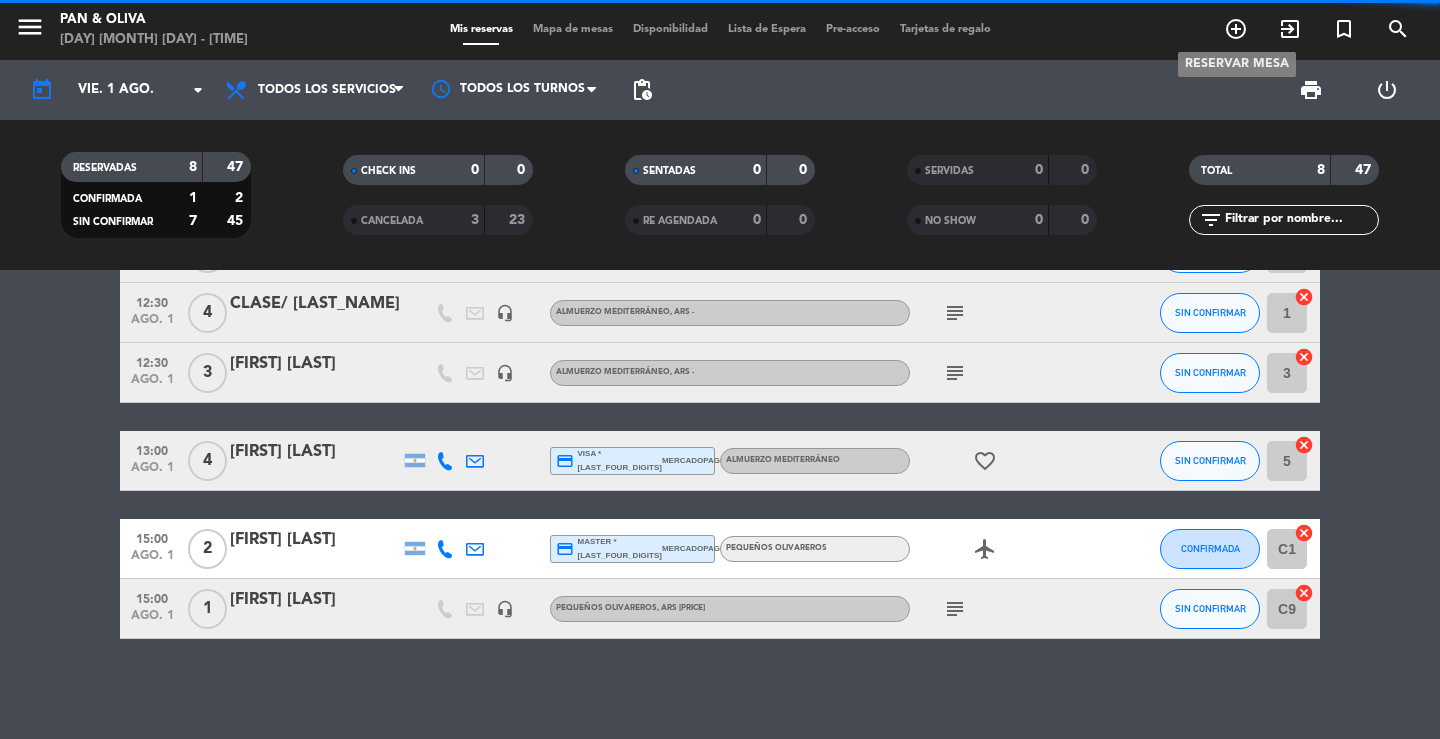 click on "add_circle_outline" at bounding box center [1236, 29] 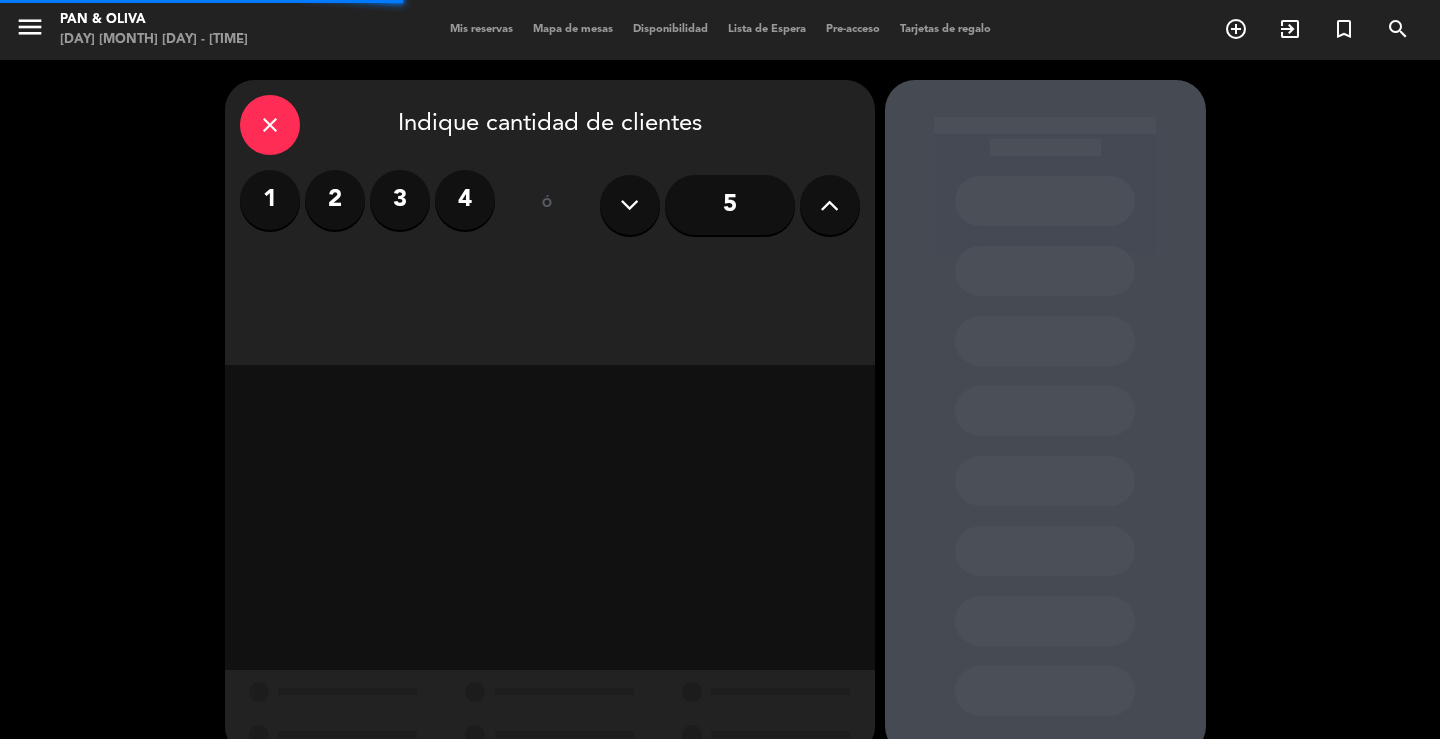 click on "4" at bounding box center (465, 200) 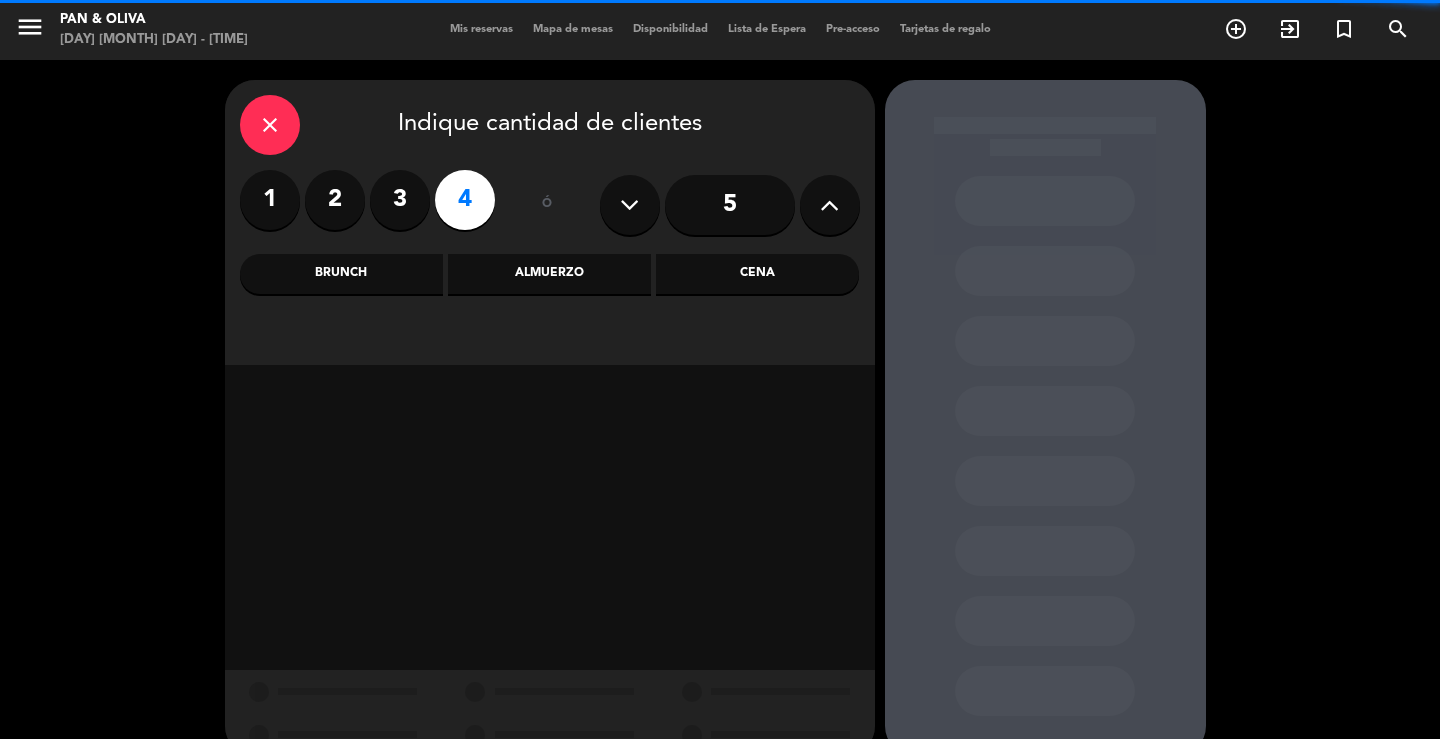 click on "Almuerzo" at bounding box center [549, 274] 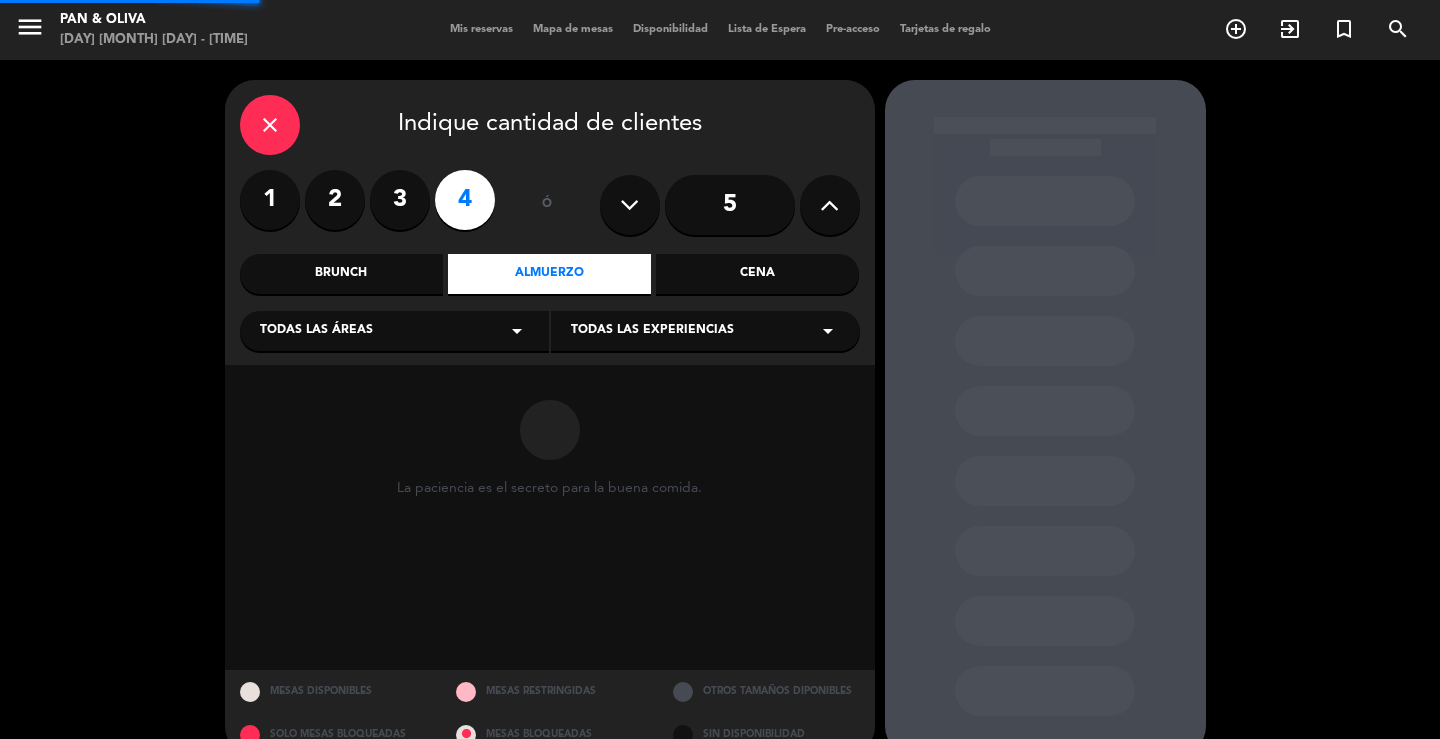 click on "Todas las áreas   arrow_drop_down" at bounding box center (394, 331) 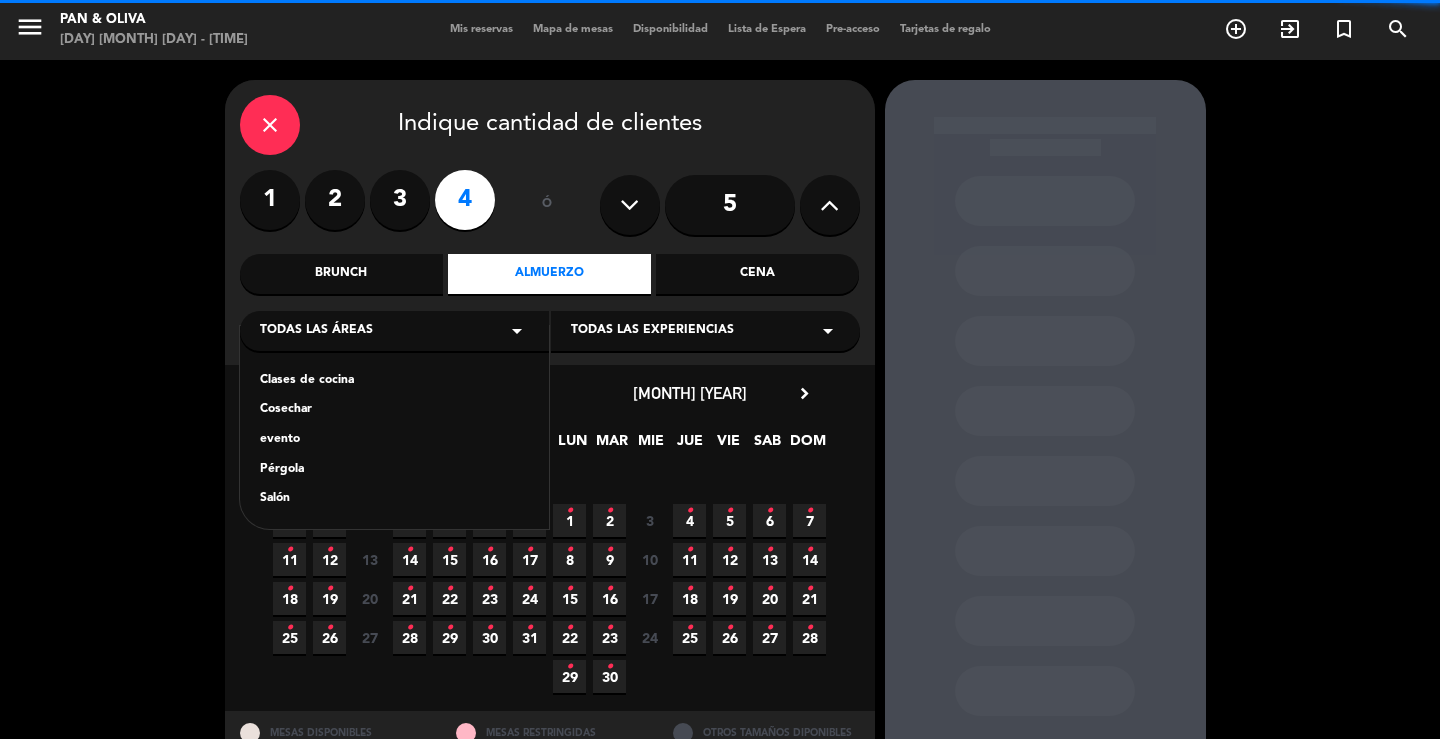 click on "Salón" at bounding box center (394, 499) 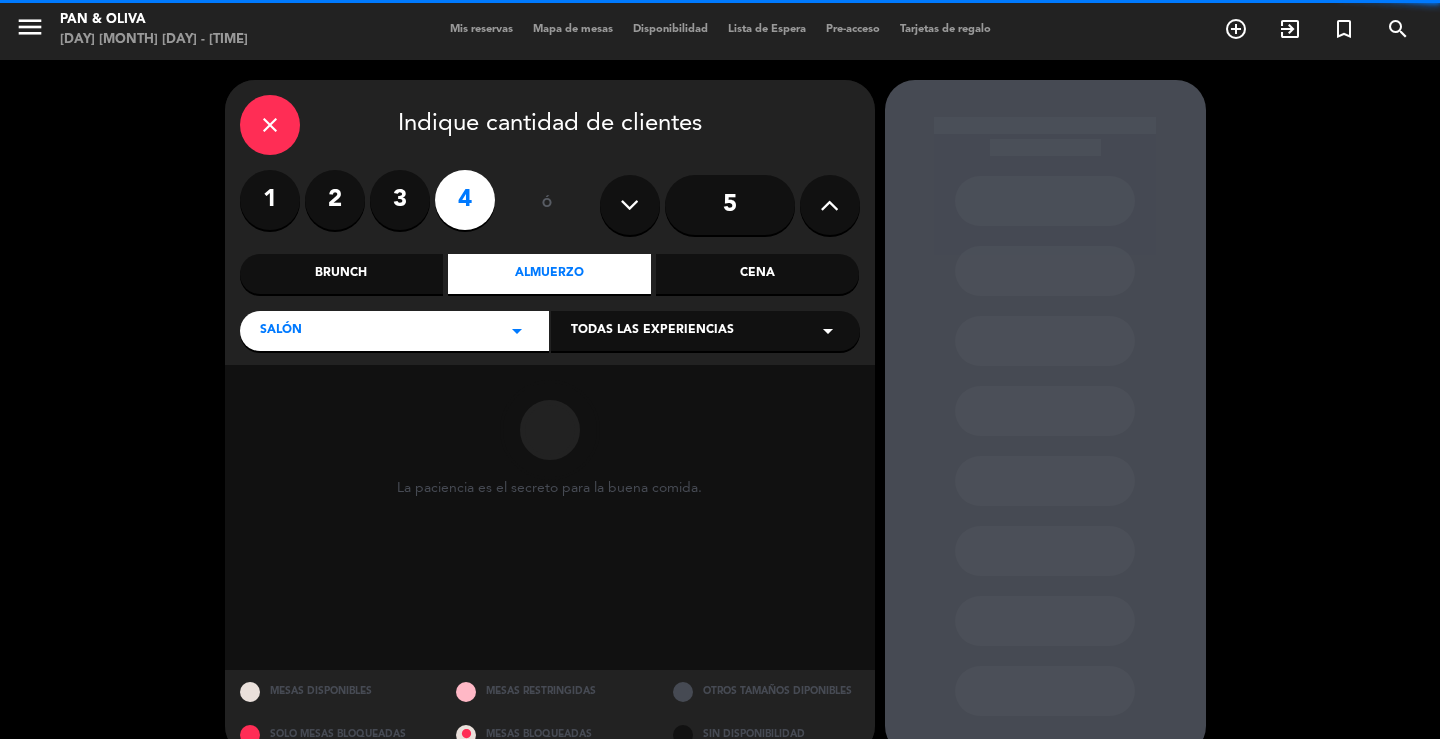 click on "Todas las experiencias" at bounding box center [652, 331] 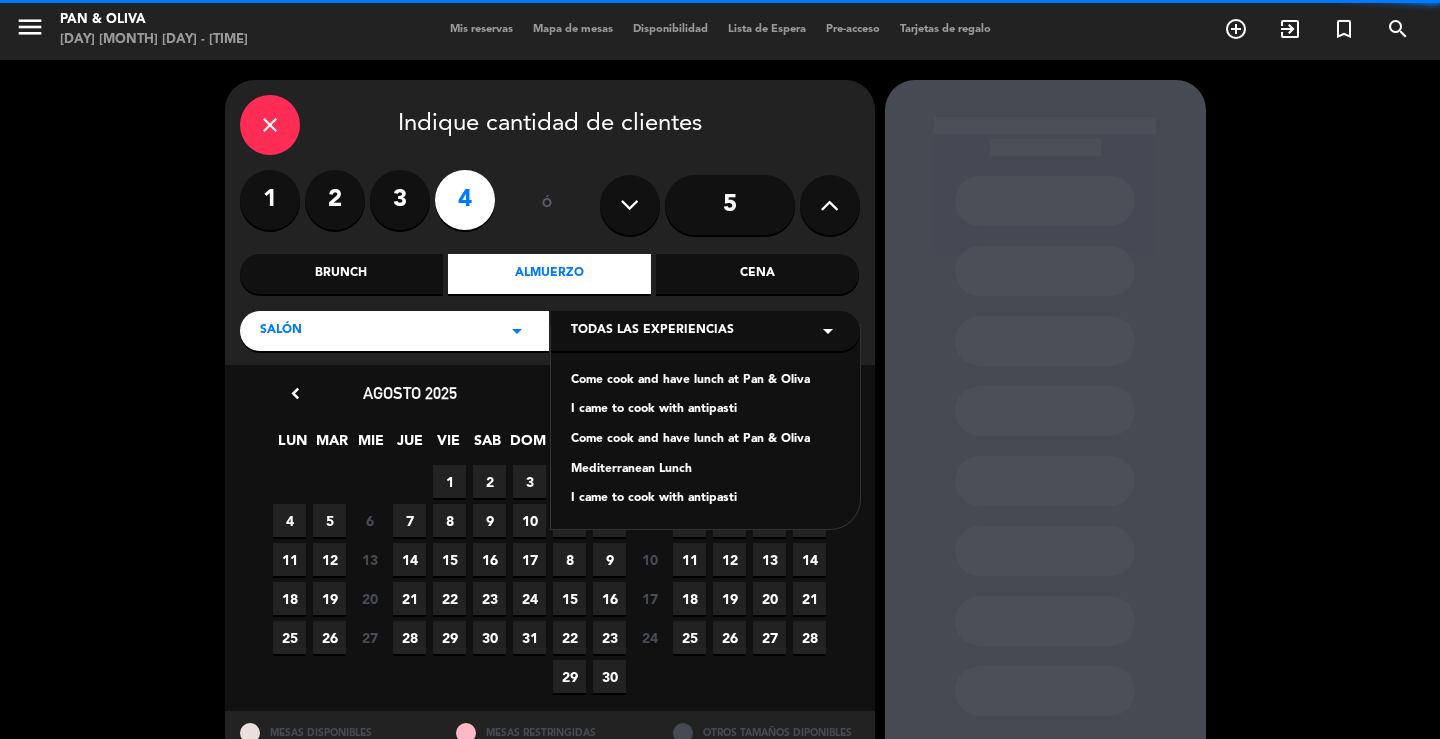 click on "Mediterranean Lunch" at bounding box center [705, 470] 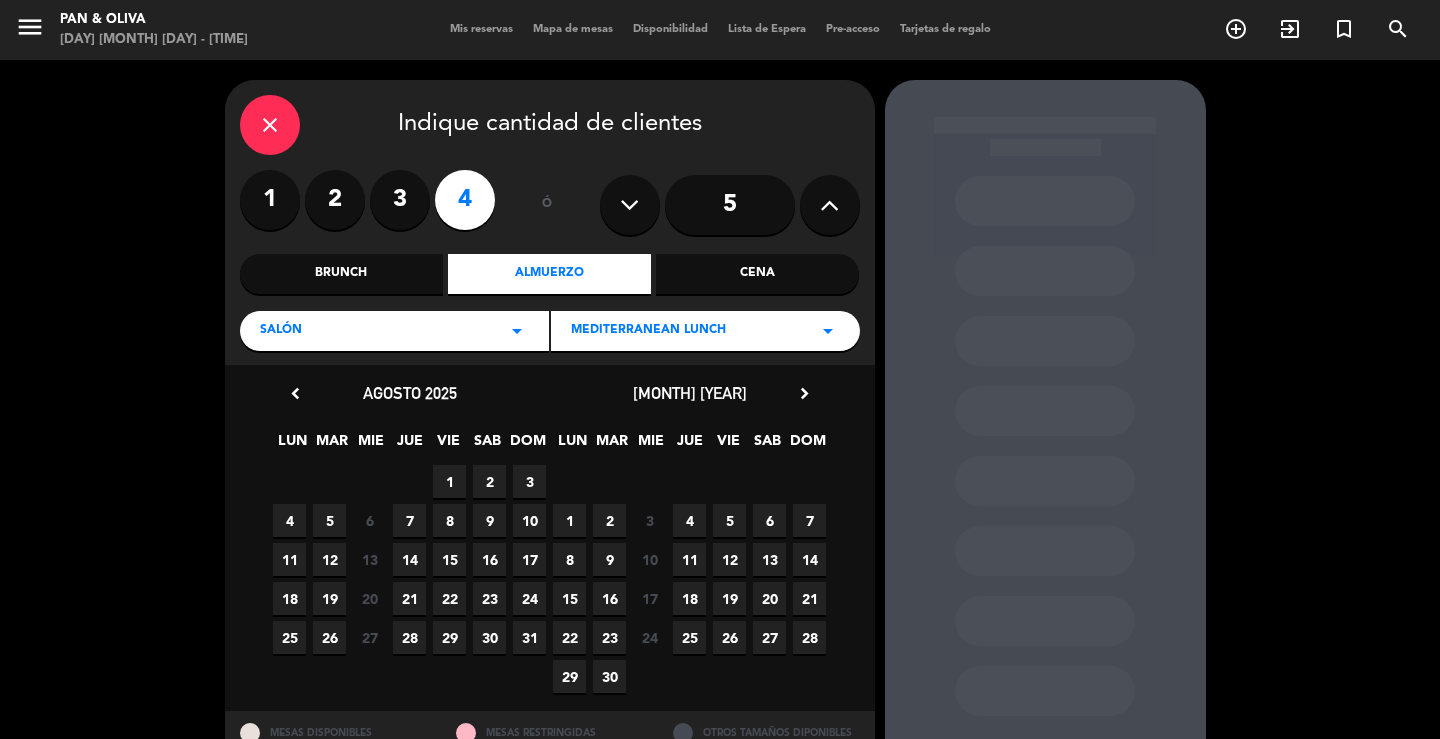 click on "1" at bounding box center [449, 481] 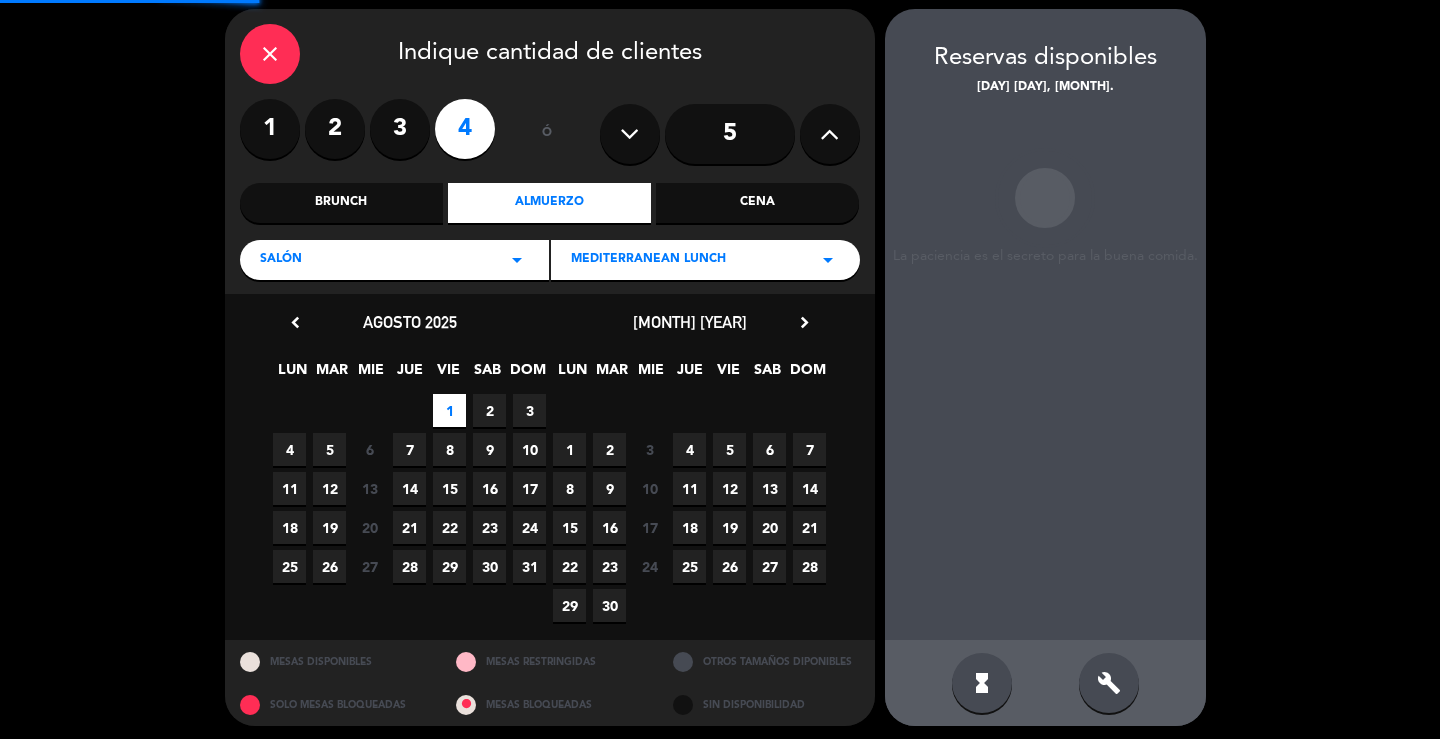 scroll, scrollTop: 77, scrollLeft: 0, axis: vertical 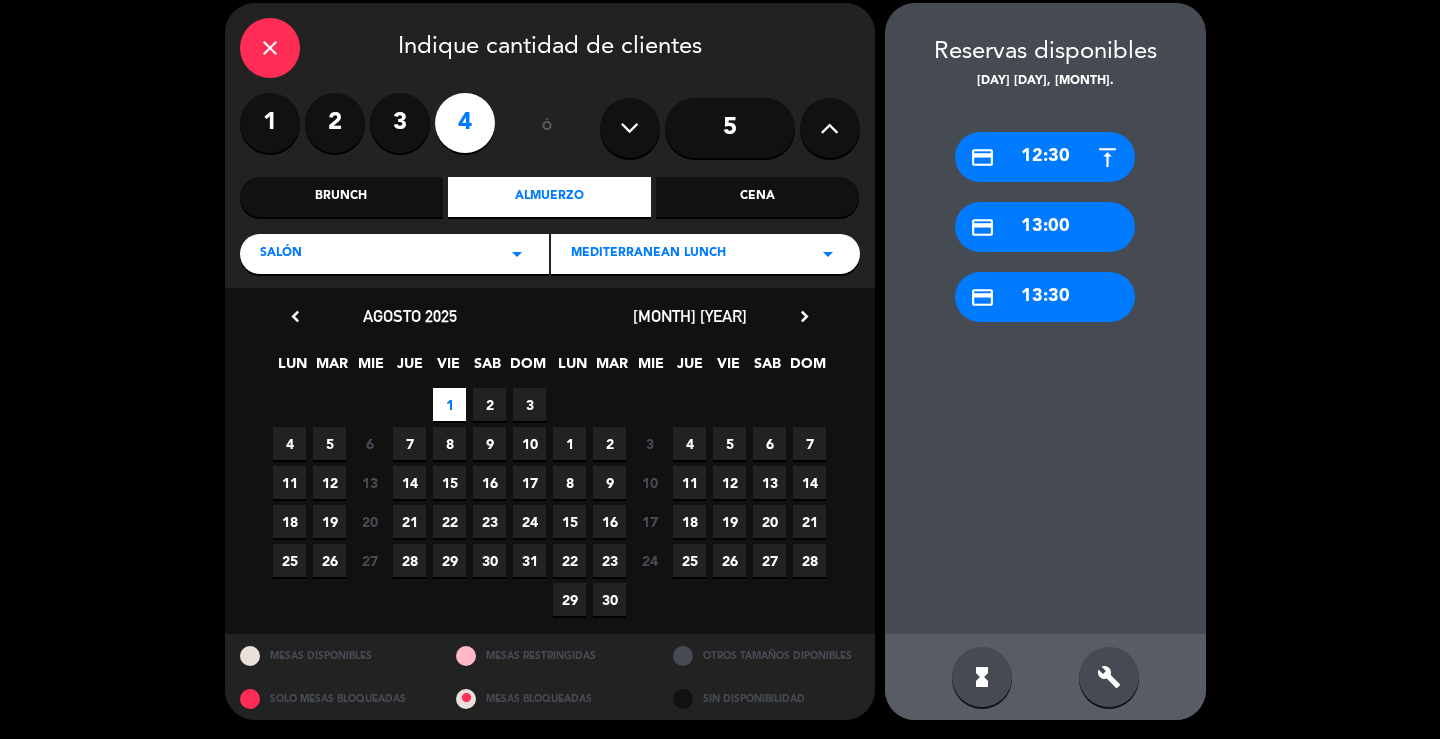 drag, startPoint x: 1082, startPoint y: 226, endPoint x: 829, endPoint y: 285, distance: 259.78836 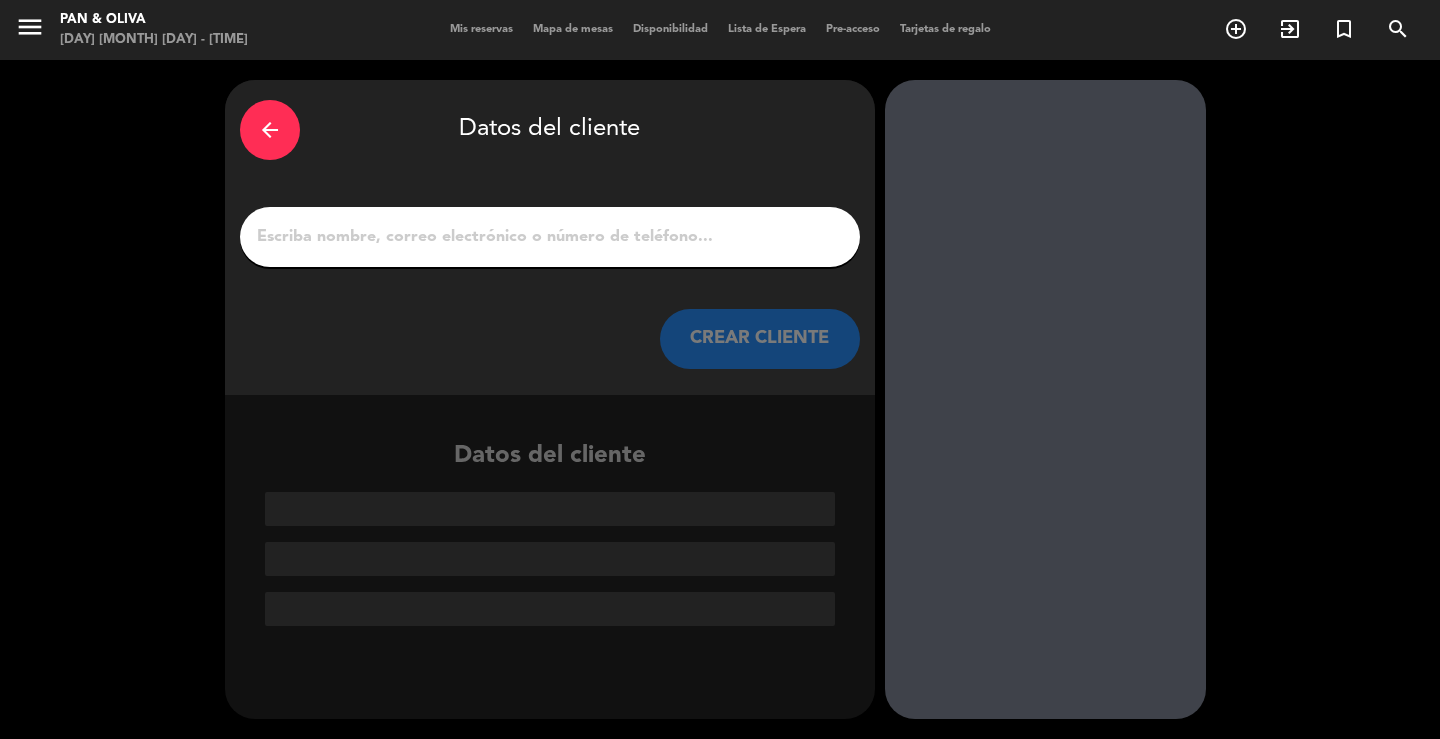 scroll, scrollTop: 0, scrollLeft: 0, axis: both 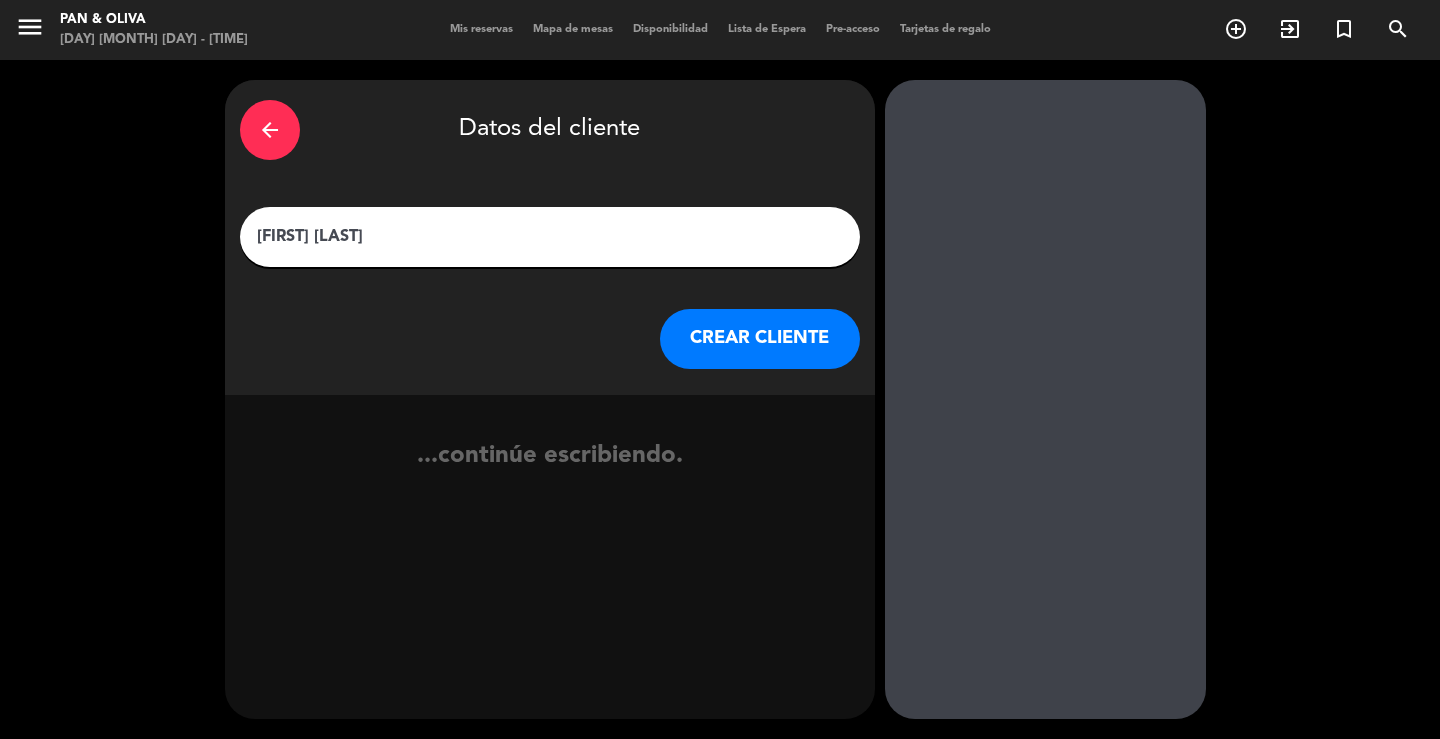 type on "[FIRST] [LAST]" 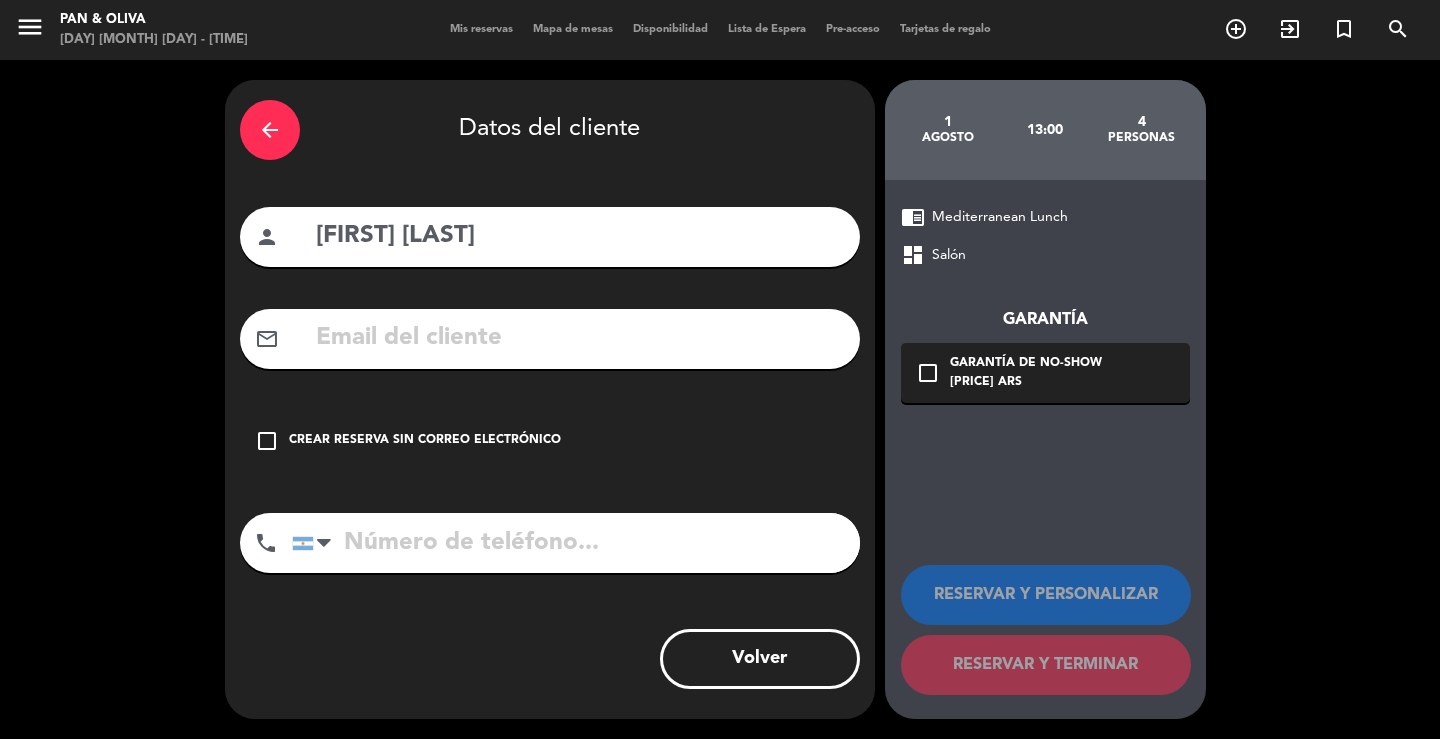 drag, startPoint x: 459, startPoint y: 438, endPoint x: 467, endPoint y: 461, distance: 24.351591 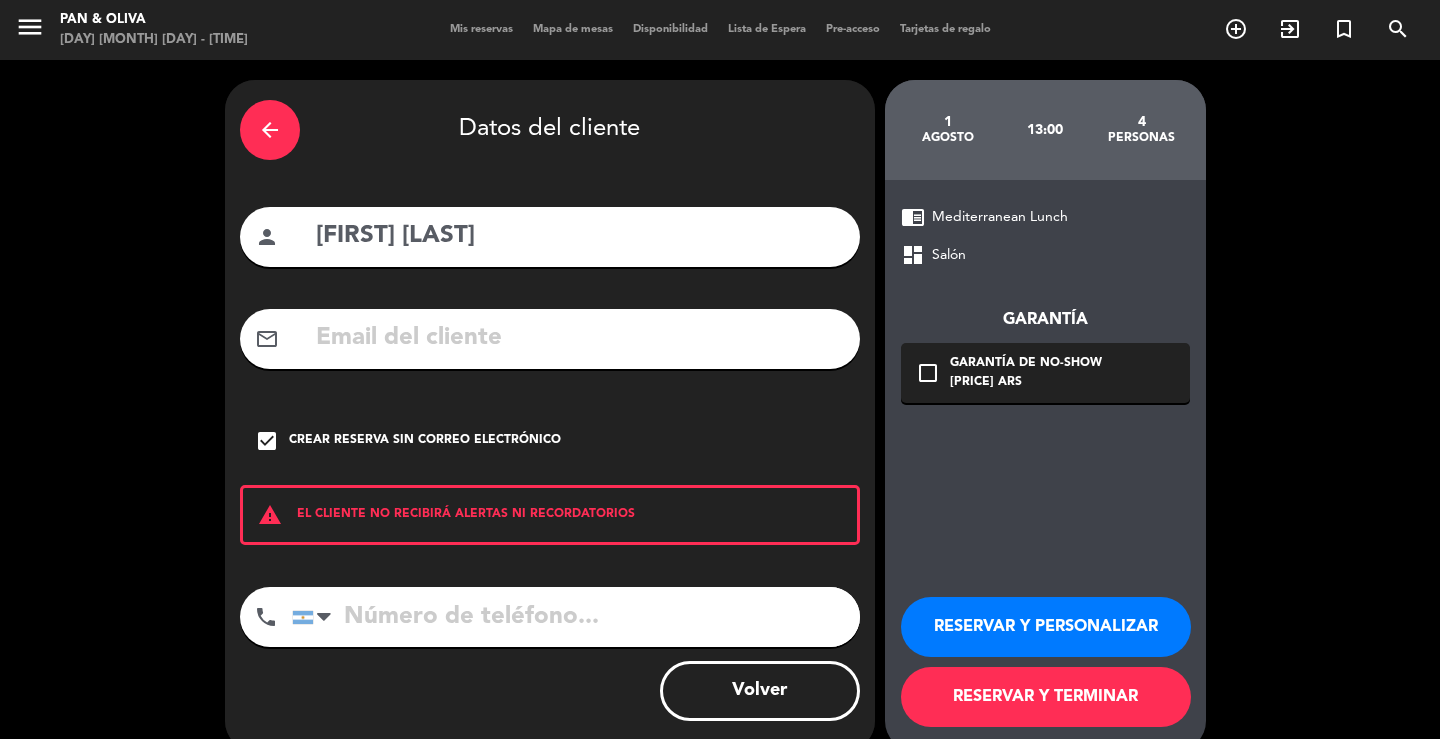 click on "RESERVAR Y PERSONALIZAR" at bounding box center [1046, 627] 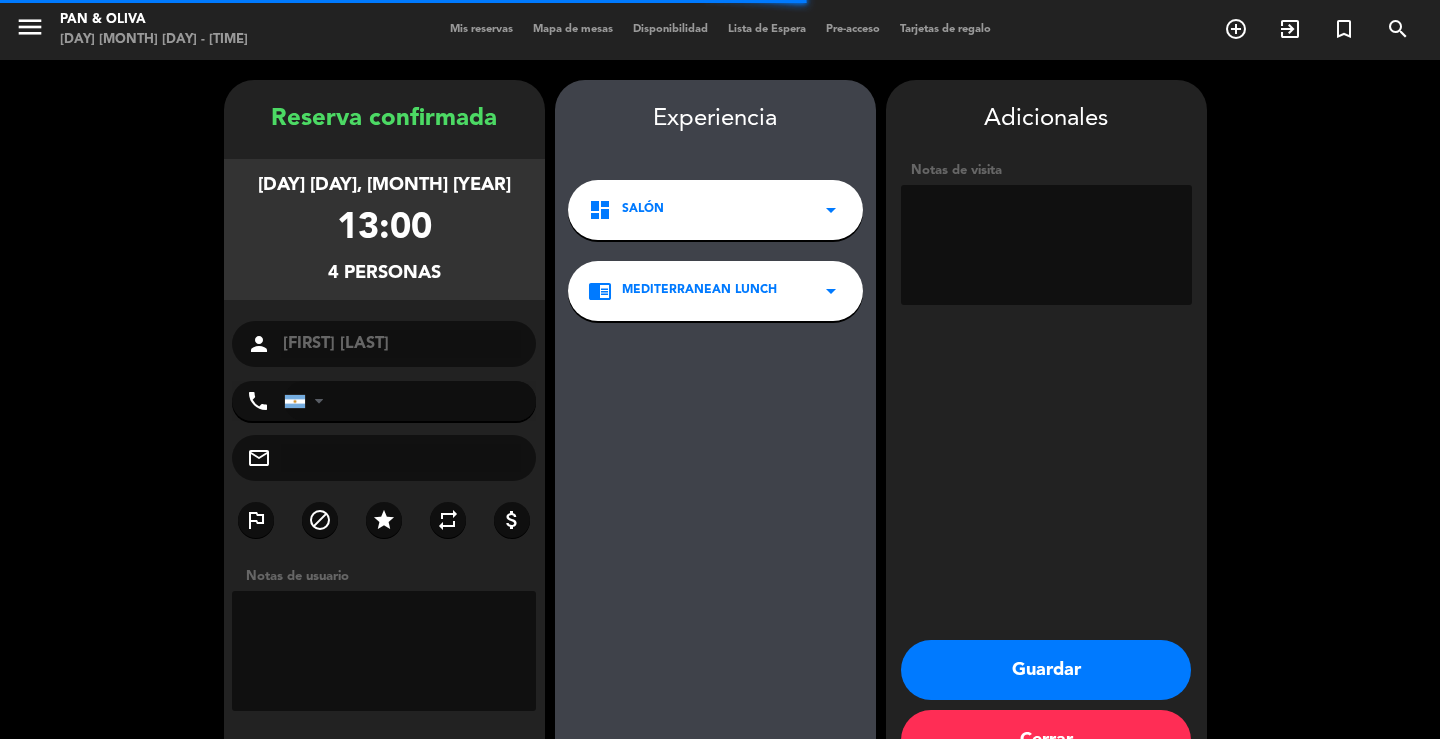 scroll, scrollTop: 61, scrollLeft: 0, axis: vertical 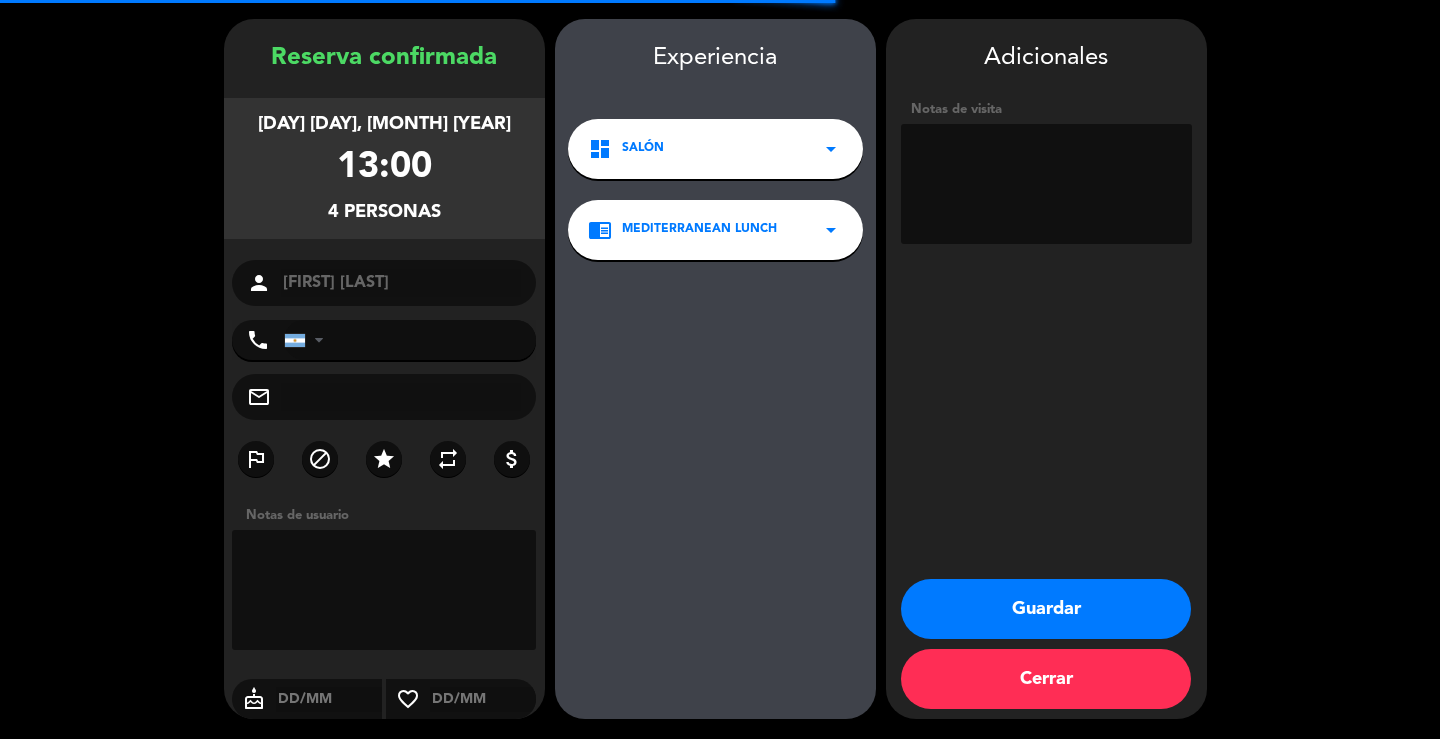 click at bounding box center (1046, 184) 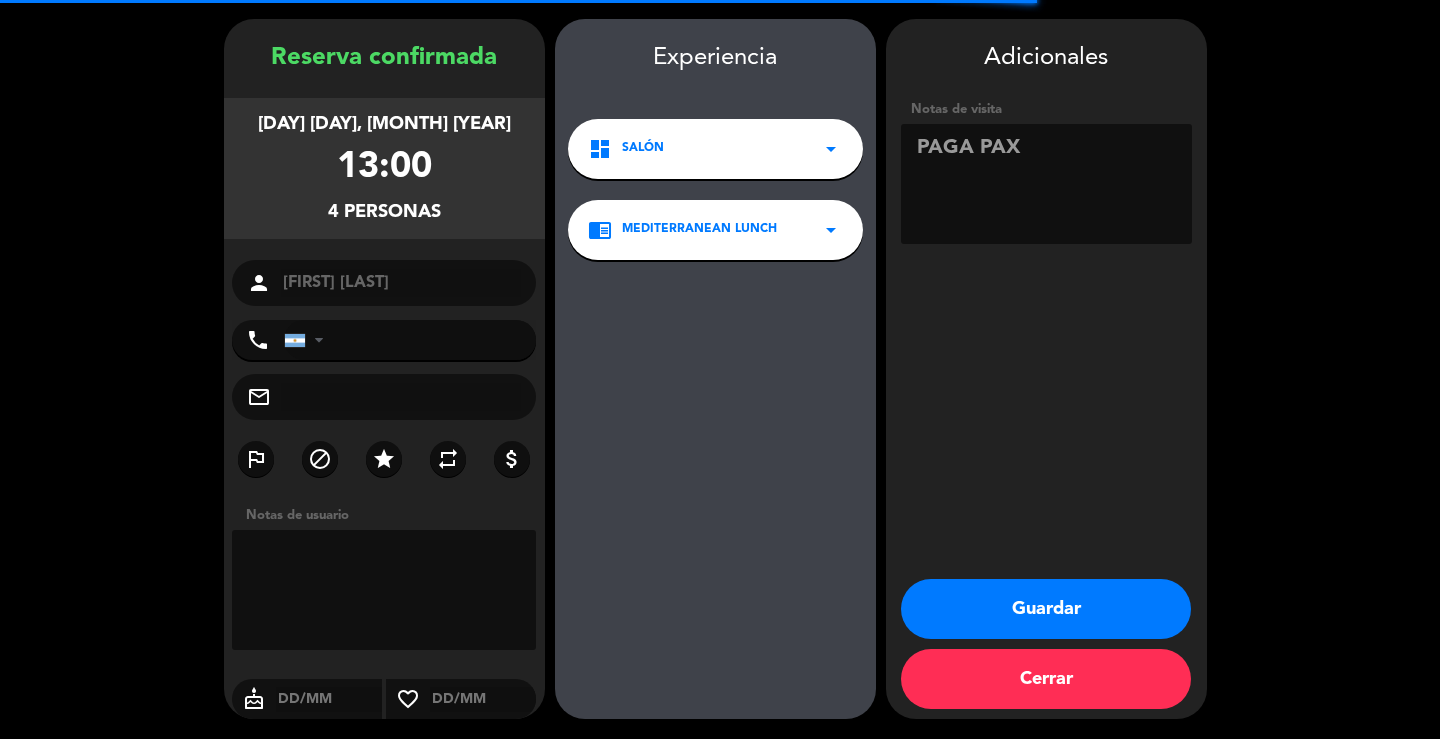 type on "PAGA PAX" 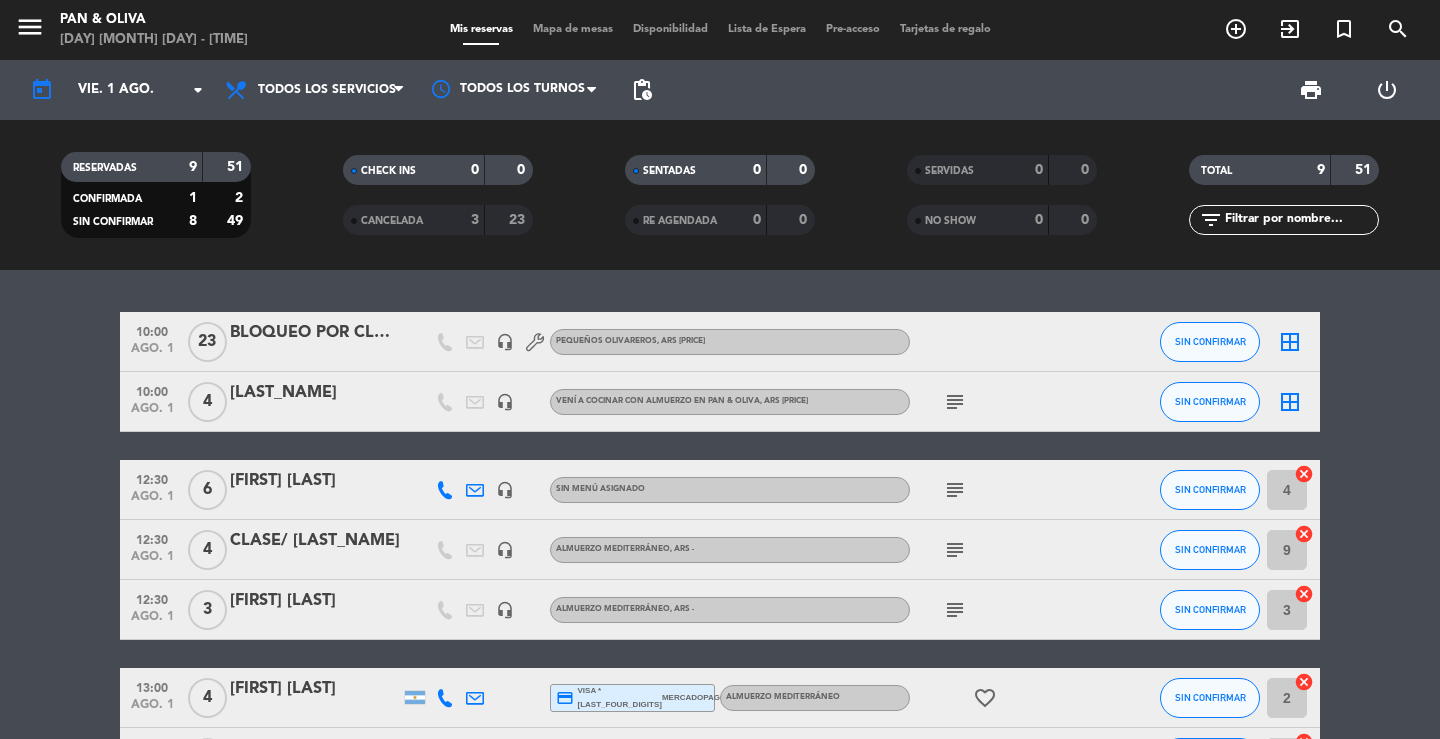 scroll, scrollTop: 0, scrollLeft: 0, axis: both 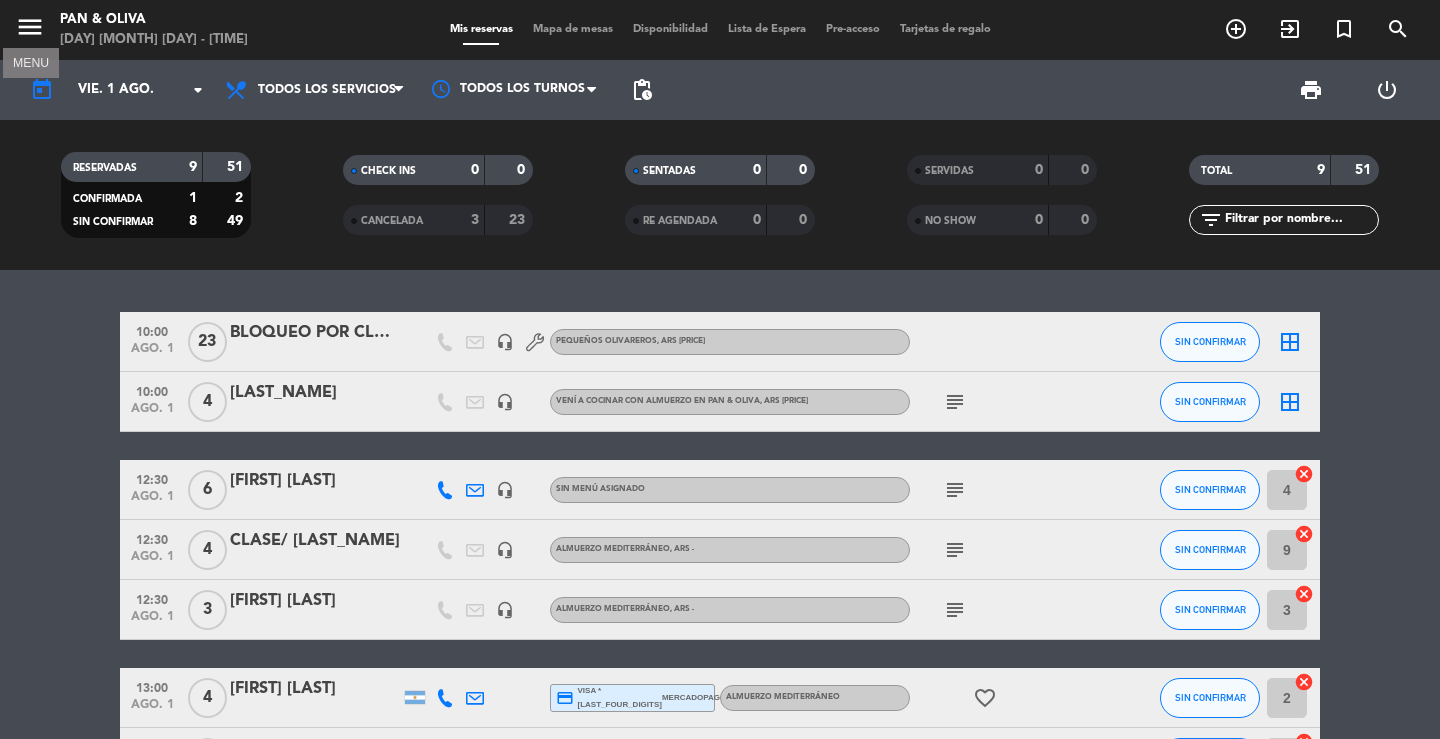 click on "menu" at bounding box center (30, 27) 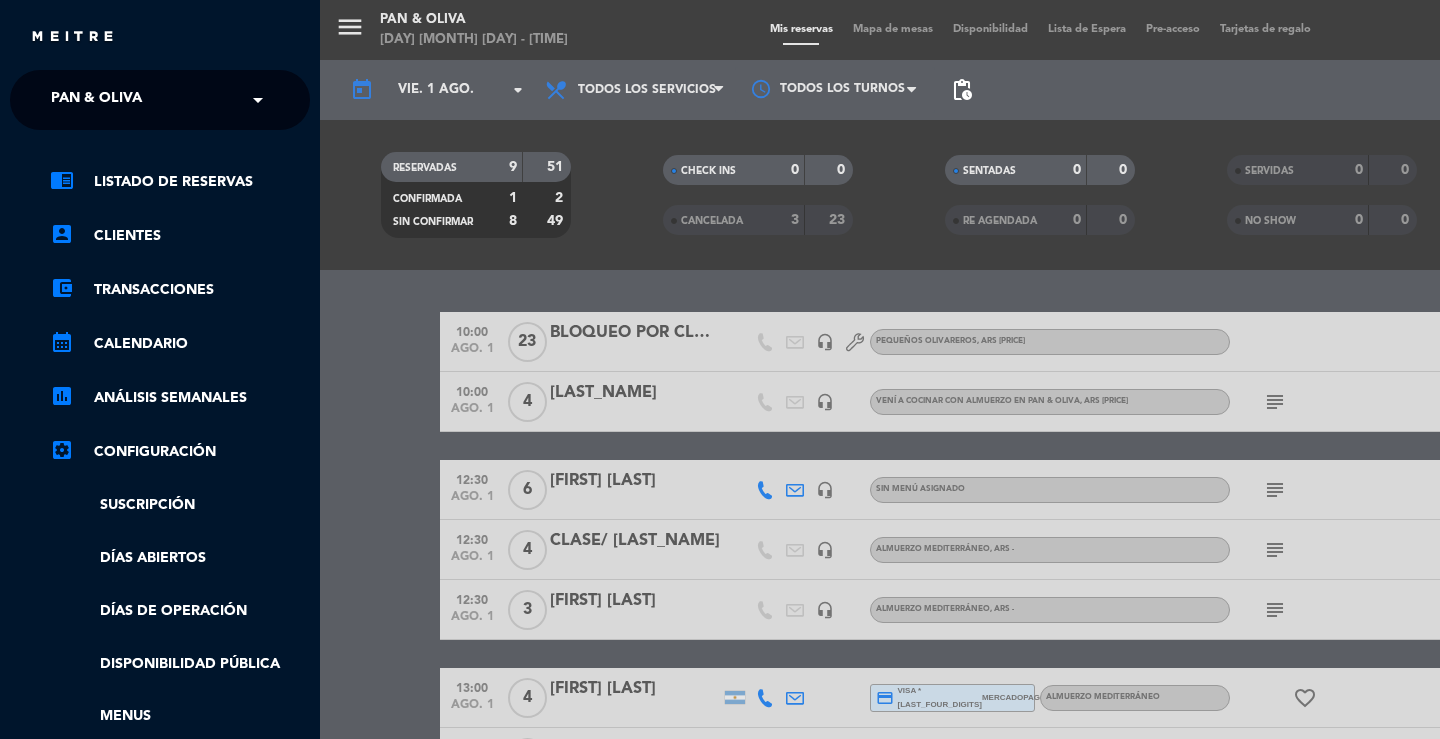 click on "Pan & Oliva" 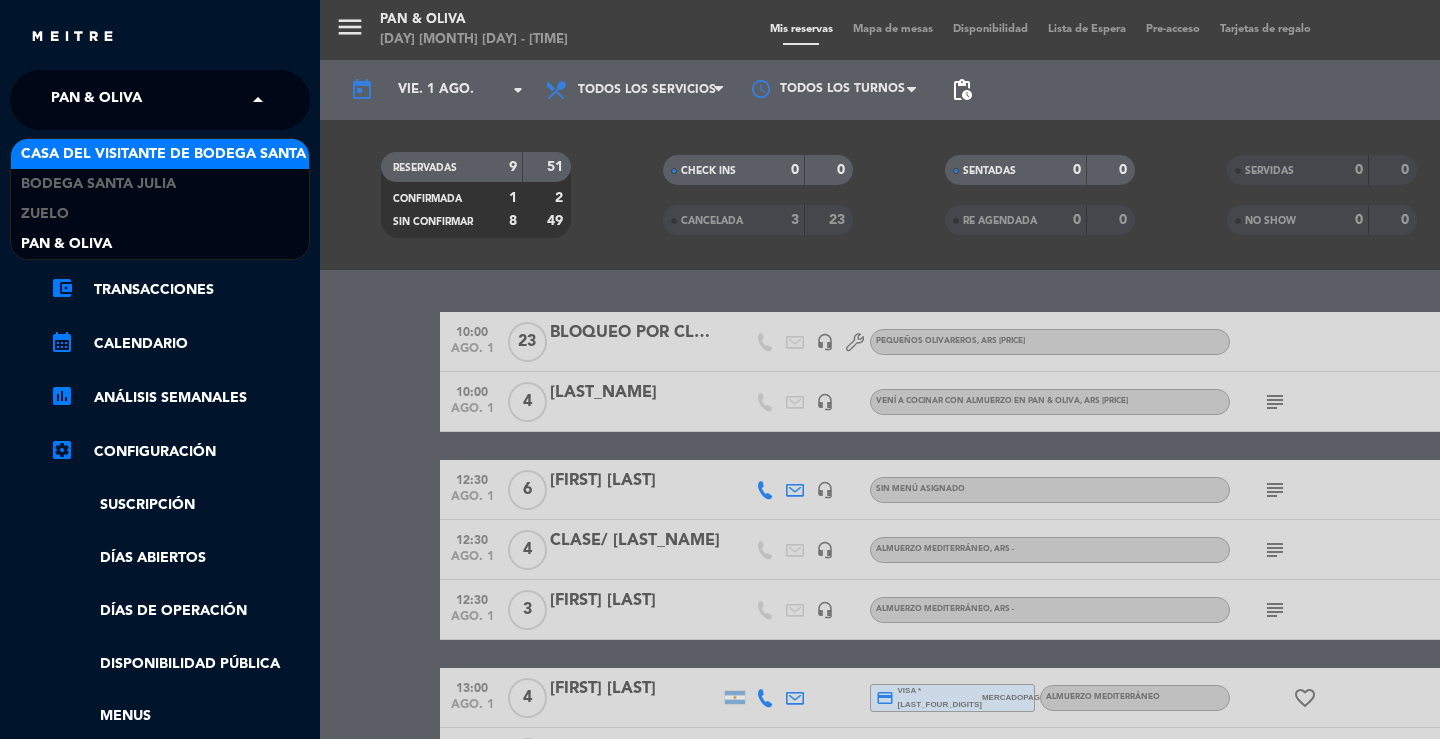 click on "Casa del Visitante de Bodega Santa Julia" at bounding box center [185, 154] 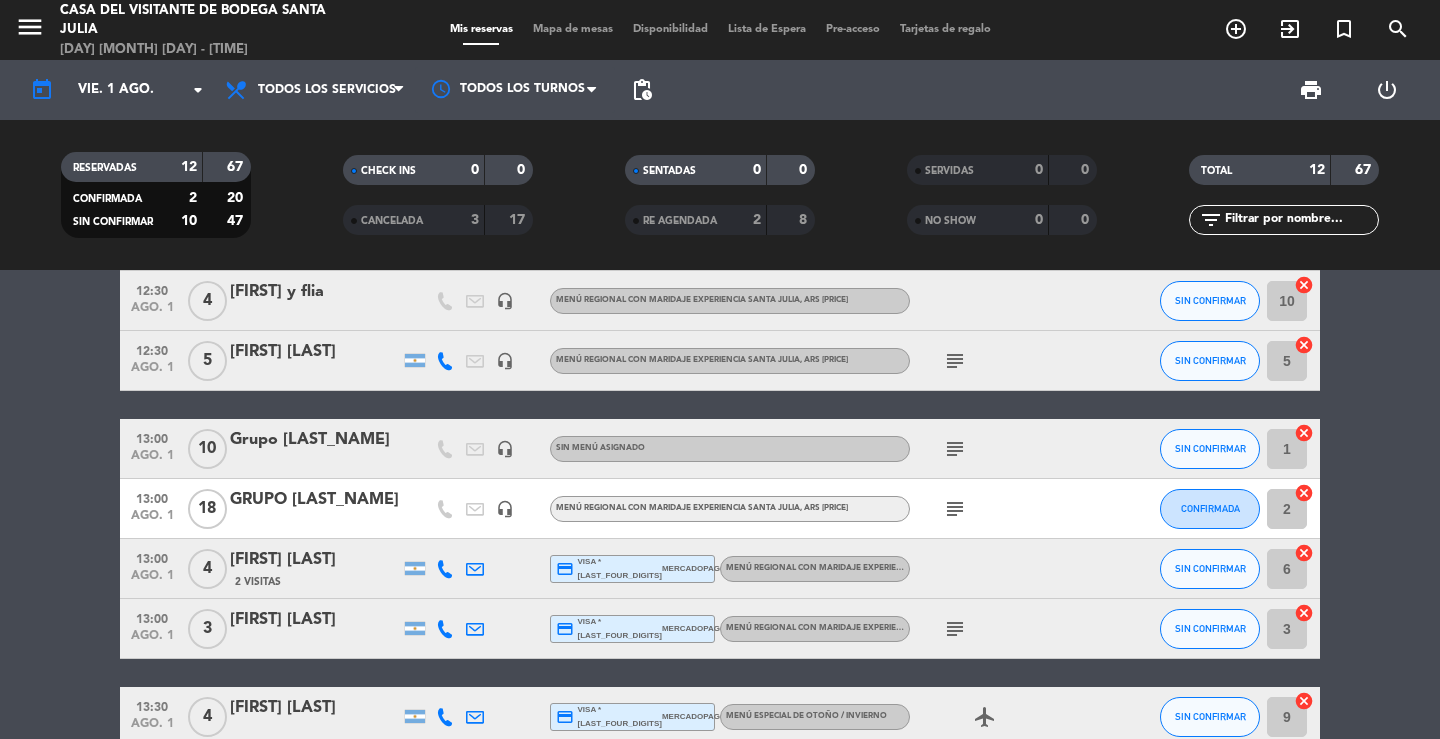scroll, scrollTop: 200, scrollLeft: 0, axis: vertical 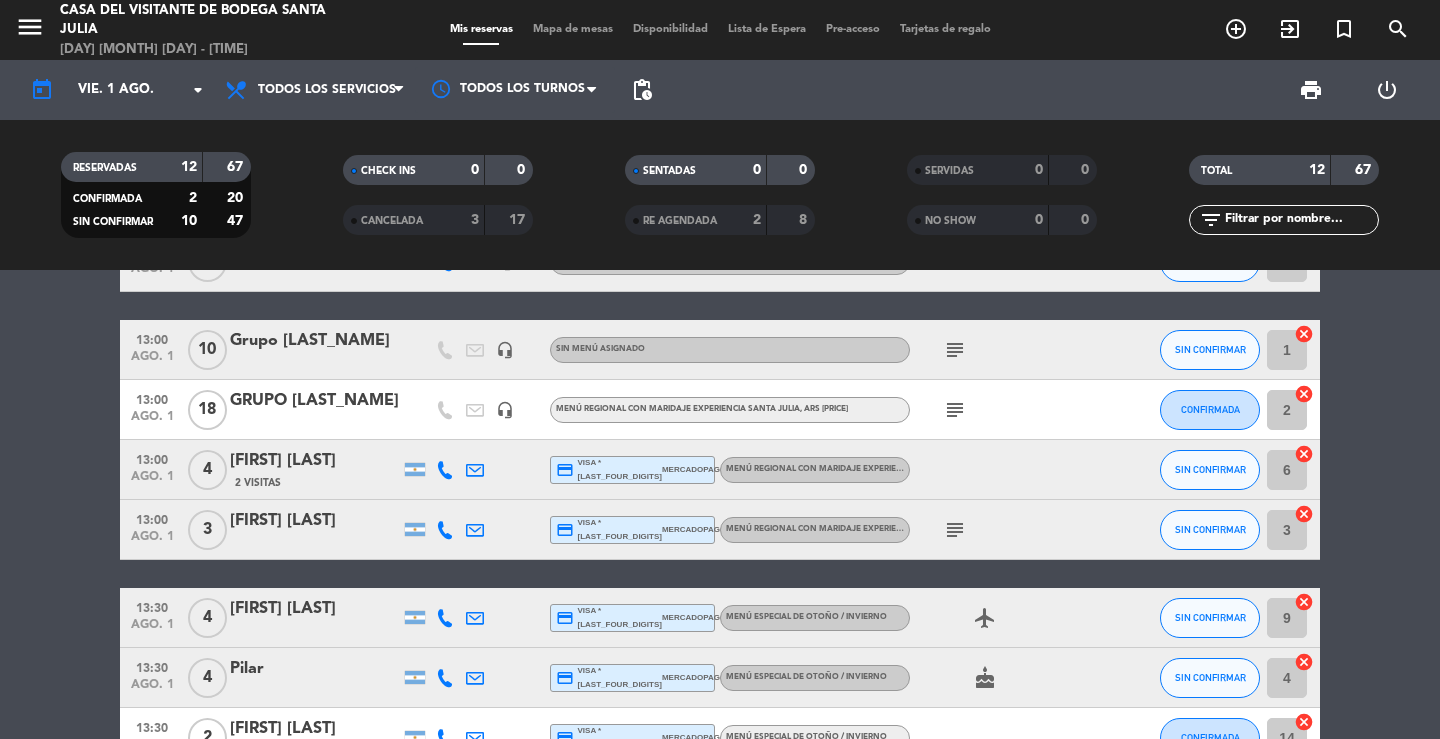 click on "2 Visitas" 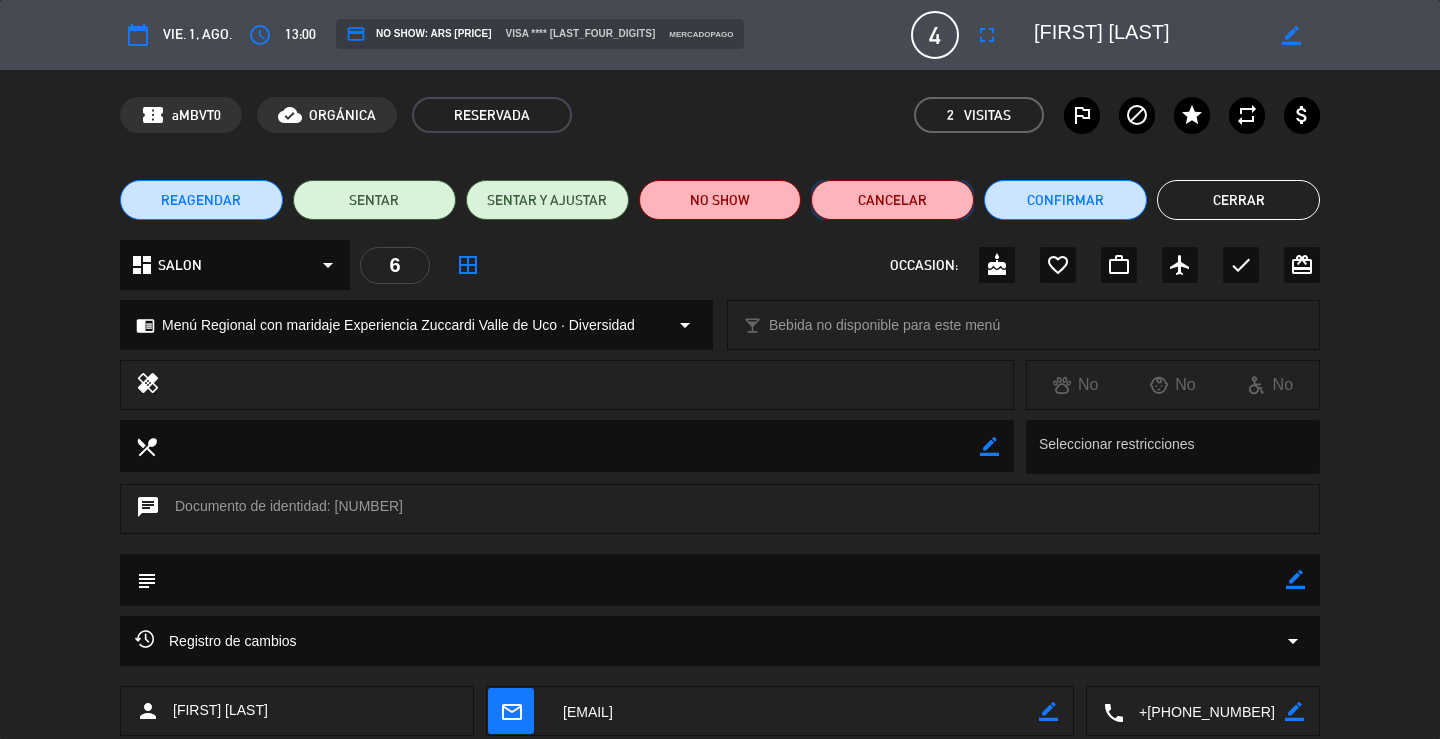 click on "Cancelar" 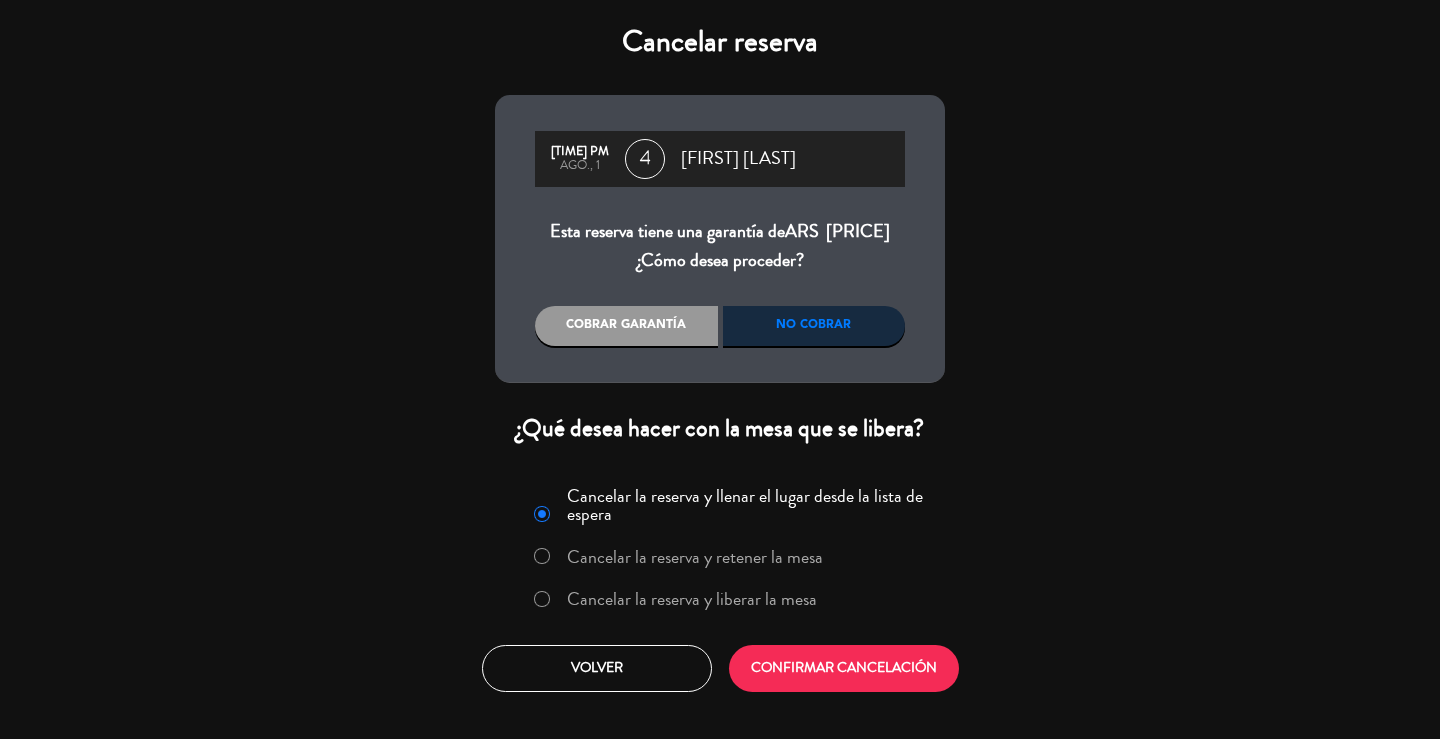 click on "No cobrar" 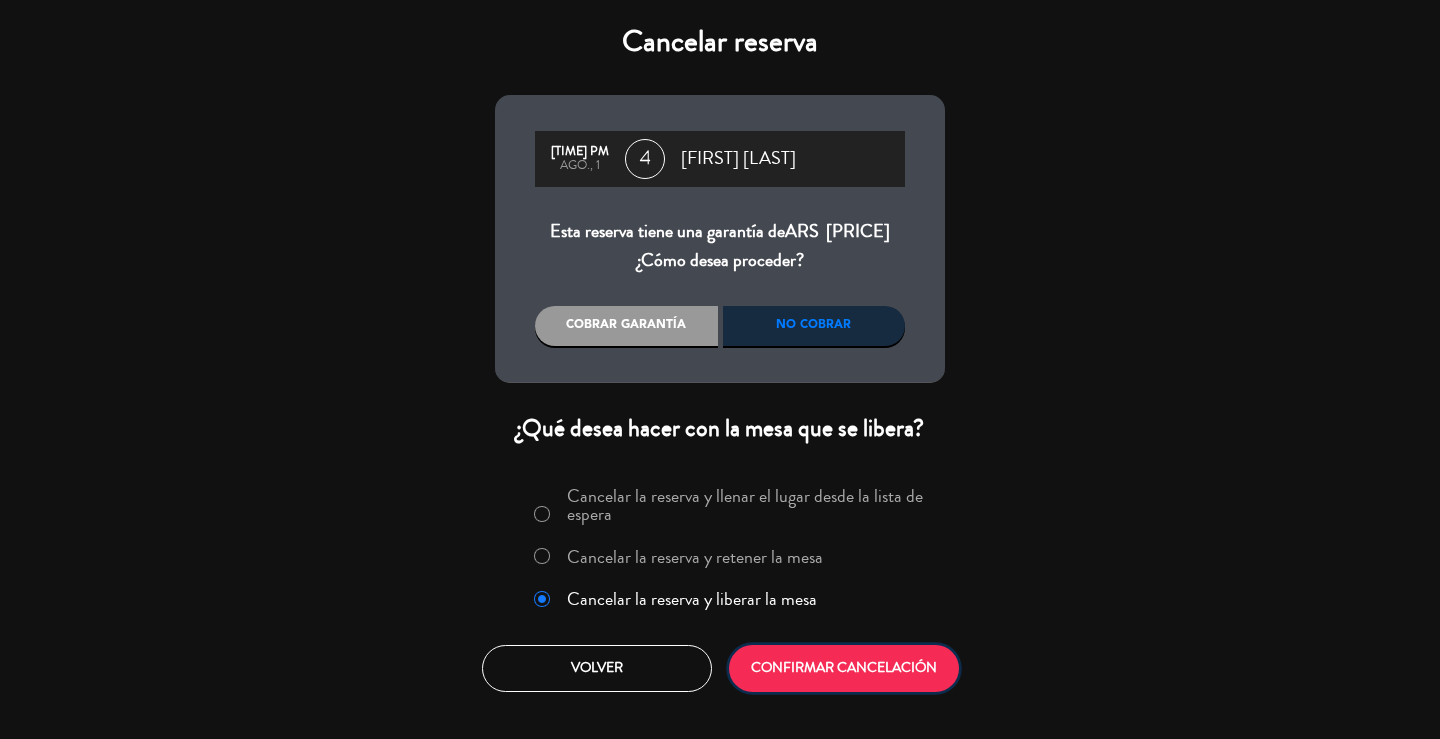 click on "CONFIRMAR CANCELACIÓN" 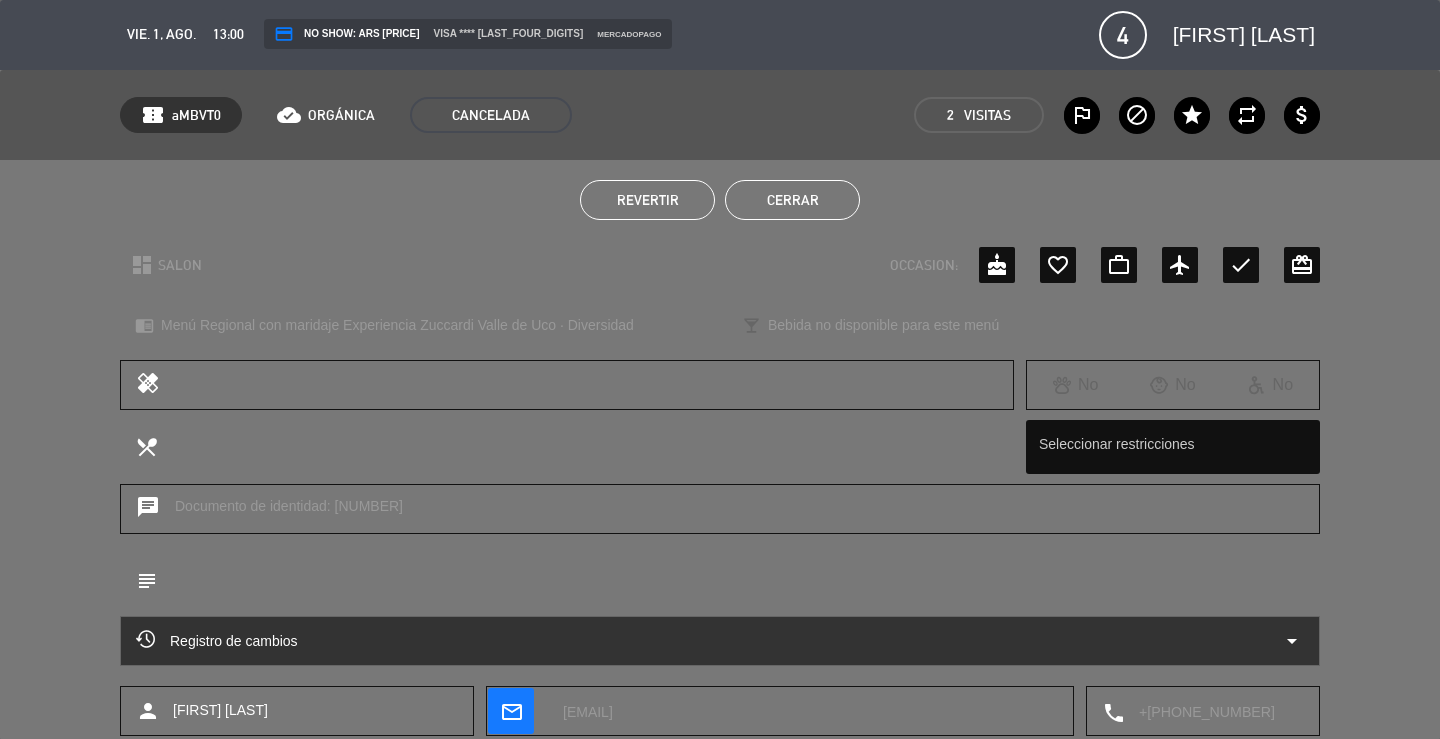 click on "Cerrar" 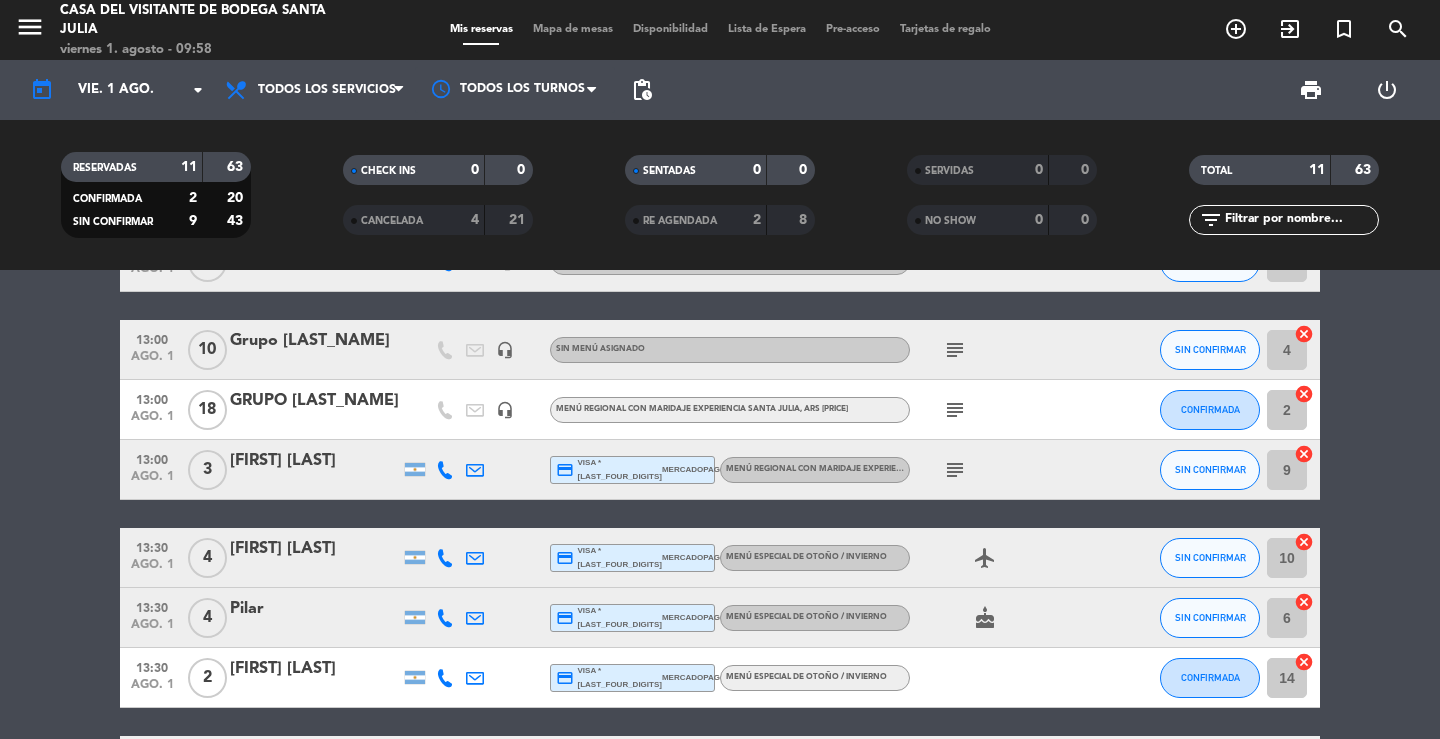 click on "[TIME] ago. [DAY] [DAY] [FIRST] credit_card visa * [LAST_FOUR_DIGITS] mercadopago Picnic en los Jardines card_giftcard SIN CONFIRMAR J16 cancel [TIME] ago. [DAY] [DAY] [FIRST] y flia headset_mic Menú Regional con maridaje Experiencia Santa Julia , ARS [PRICE] SIN CONFIRMAR [NUMBER] cancel [TIME] ago. [DAY] [DAY] [FIRST] [LAST] headset_mic Menú Regional con maridaje Experiencia Santa Julia , ARS [PRICE] subject SIN CONFIRMAR [NUMBER] cancel [TIME] ago. [DAY] [GROUP_NAME] headset_mic Sin menú asignado subject SIN CONFIRMAR [NUMBER] cancel [TIME] ago. [DAY] [GROUP_NAME] headset_mic Menú Regional con maridaje Experiencia Santa Julia , ARS [PRICE] subject CONFIRMADA [NUMBER] cancel [TIME] ago. [DAY] [FIRST] [LAST] credit_card visa * [LAST_FOUR_DIGITS] mercadopago Menú Regional con maridaje Experiencia Santa Julia subject SIN CONFIRMAR [NUMBER] cancel [TIME] ago. [DAY] [FIRST] [LAST] credit_card visa * [LAST_FOUR_DIGITS] mercadopago Menú especial de otoño / invierno [NUMBER]" 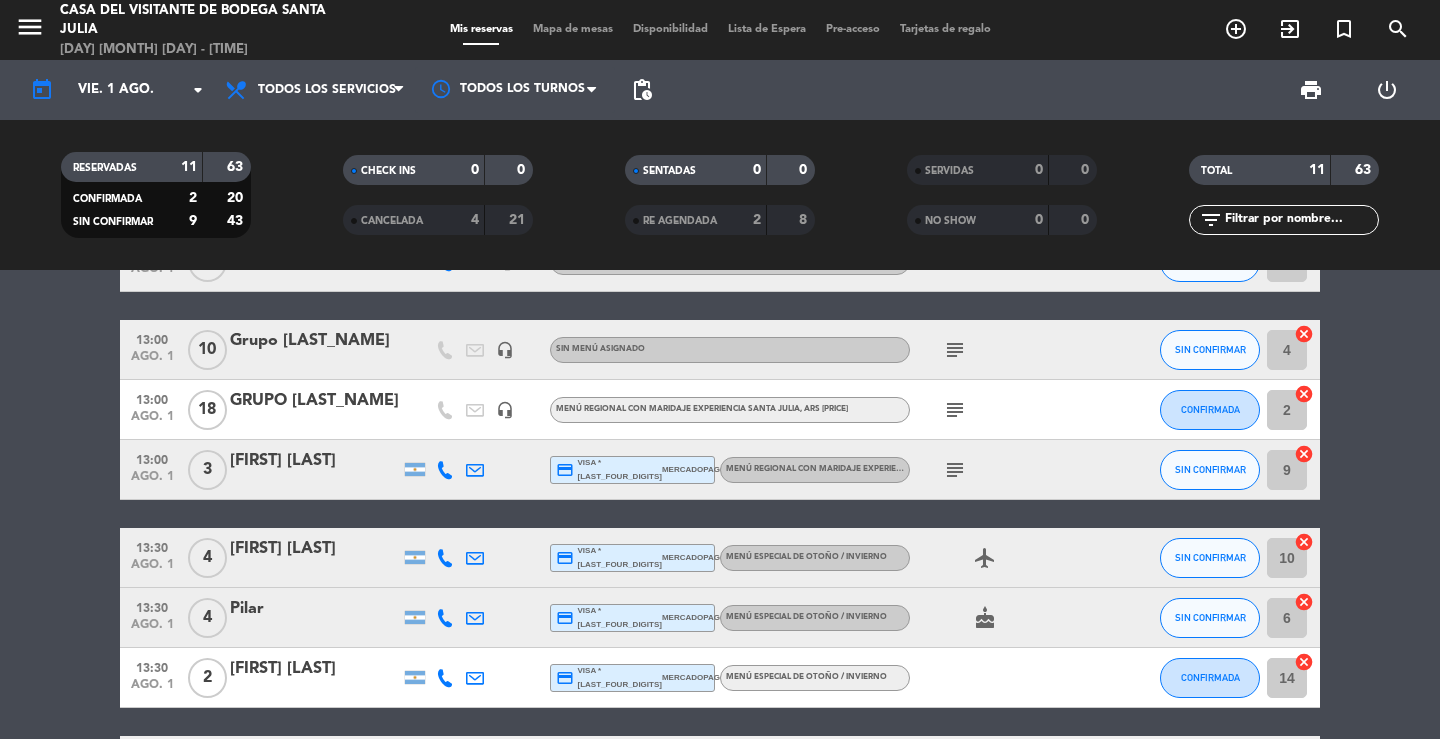 click on "[TIME] ago. [DAY] [DAY] [FIRST] credit_card visa * [LAST_FOUR_DIGITS] mercadopago Picnic en los Jardines card_giftcard SIN CONFIRMAR J16 cancel [TIME] ago. [DAY] [DAY] [FIRST] y flia headset_mic Menú Regional con maridaje Experiencia Santa Julia , ARS [PRICE] SIN CONFIRMAR [NUMBER] cancel [TIME] ago. [DAY] [DAY] [FIRST] [LAST] headset_mic Menú Regional con maridaje Experiencia Santa Julia , ARS [PRICE] subject SIN CONFIRMAR [NUMBER] cancel [TIME] ago. [DAY] [GROUP_NAME] headset_mic Sin menú asignado subject SIN CONFIRMAR [NUMBER] cancel [TIME] ago. [DAY] [GROUP_NAME] headset_mic Menú Regional con maridaje Experiencia Santa Julia , ARS [PRICE] subject CONFIRMADA [NUMBER] cancel [TIME] ago. [DAY] [FIRST] [LAST] credit_card visa * [LAST_FOUR_DIGITS] mercadopago Menú Regional con maridaje Experiencia Santa Julia subject SIN CONFIRMAR [NUMBER] cancel [TIME] ago. [DAY] [FIRST] [LAST] credit_card visa * [LAST_FOUR_DIGITS] mercadopago Menú especial de otoño / invierno [NUMBER]" 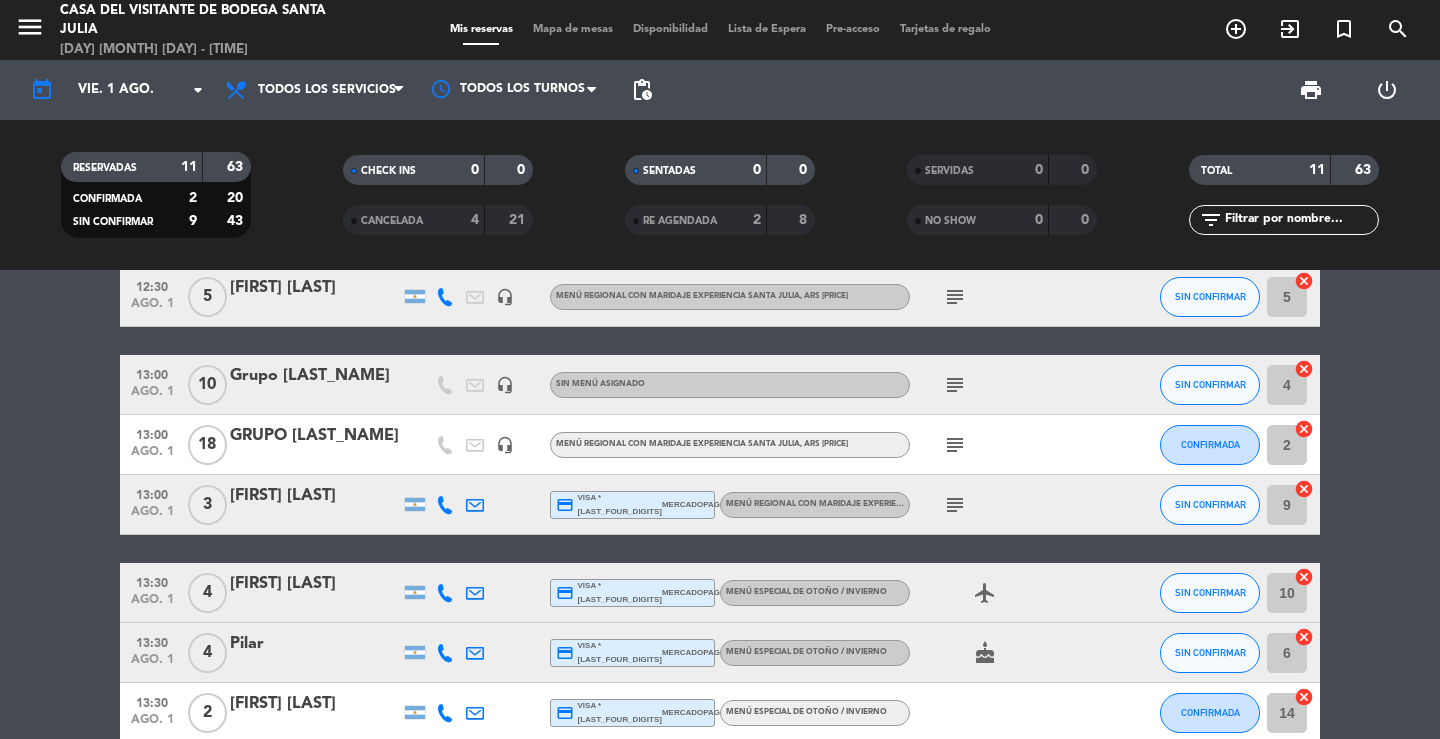 scroll, scrollTop: 200, scrollLeft: 0, axis: vertical 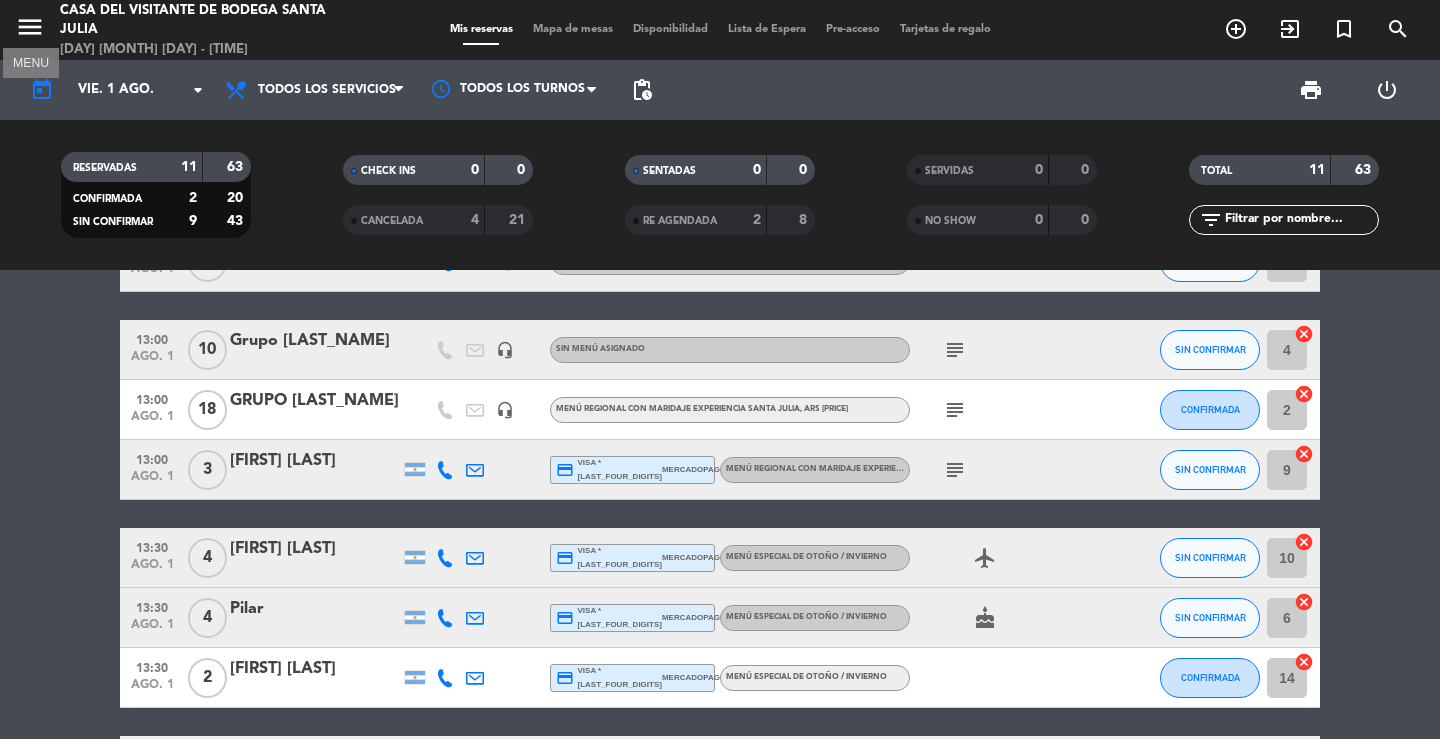 click on "menu" at bounding box center [30, 27] 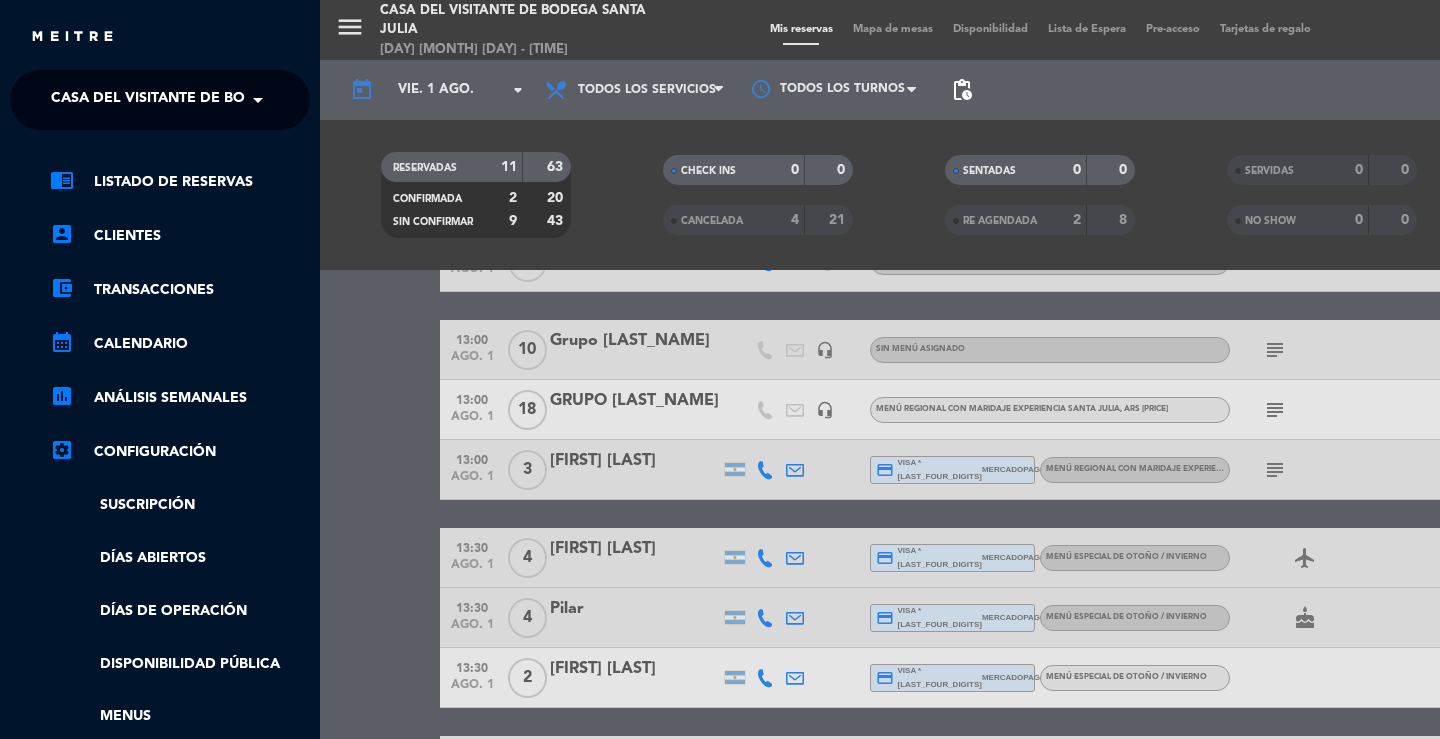 click on "Casa del Visitante de Bodega Santa Julia" 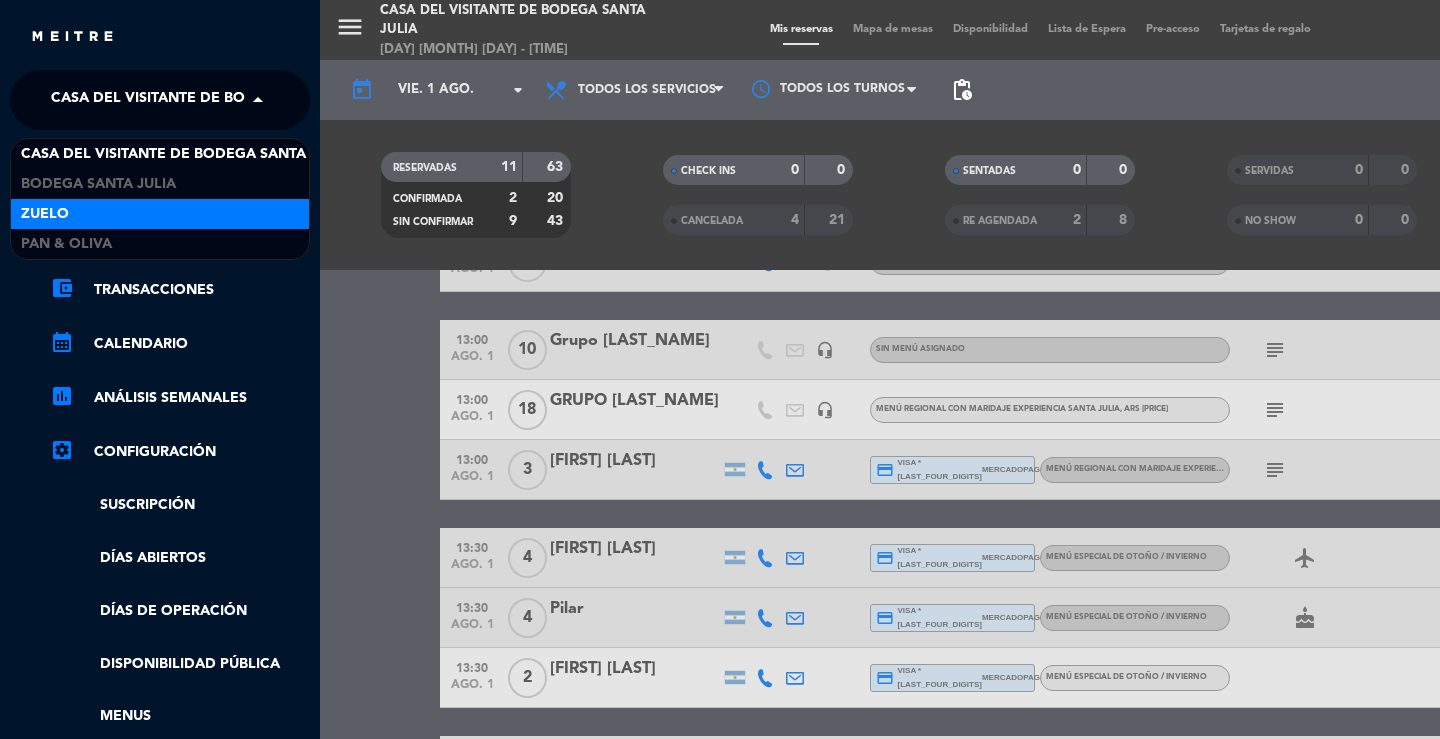 click on "Zuelo" at bounding box center (160, 214) 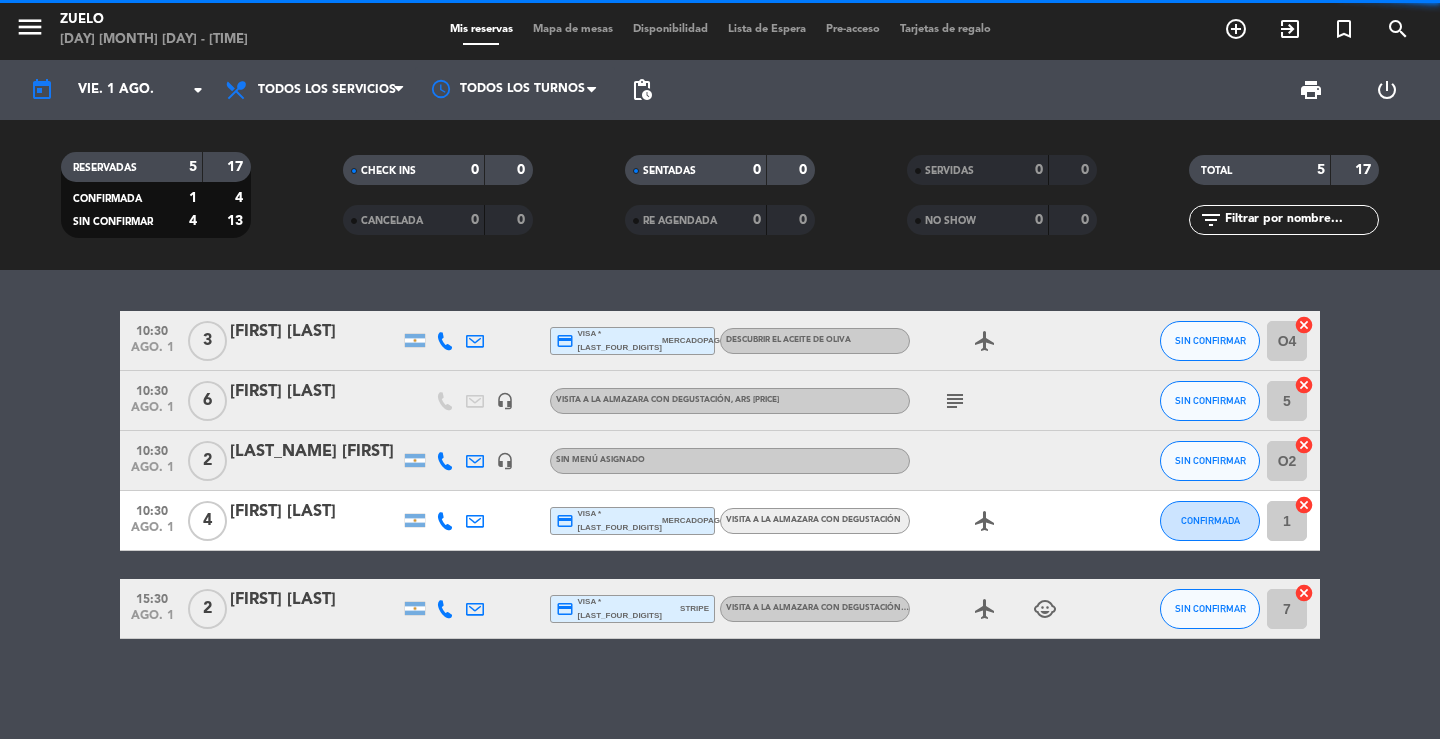 scroll, scrollTop: 1, scrollLeft: 0, axis: vertical 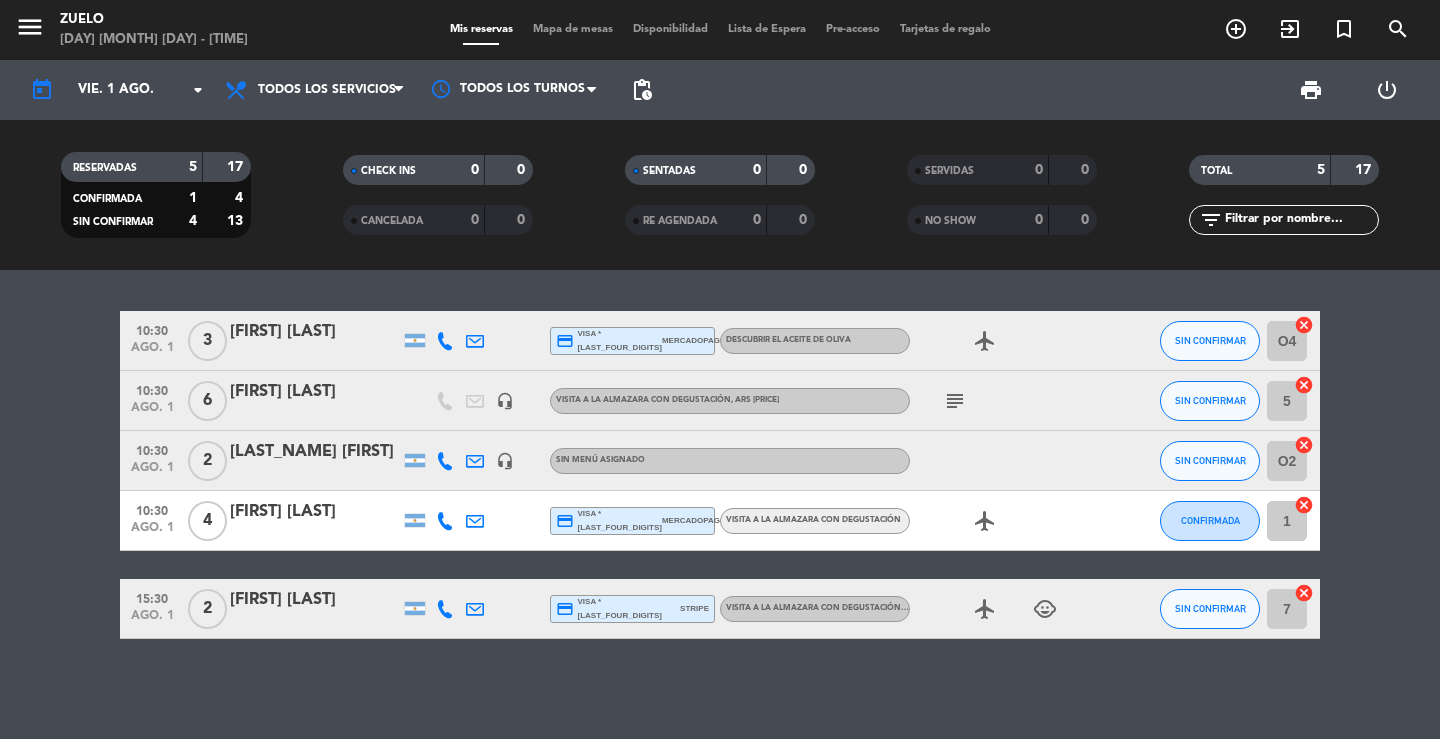 click on "menu" at bounding box center [30, 27] 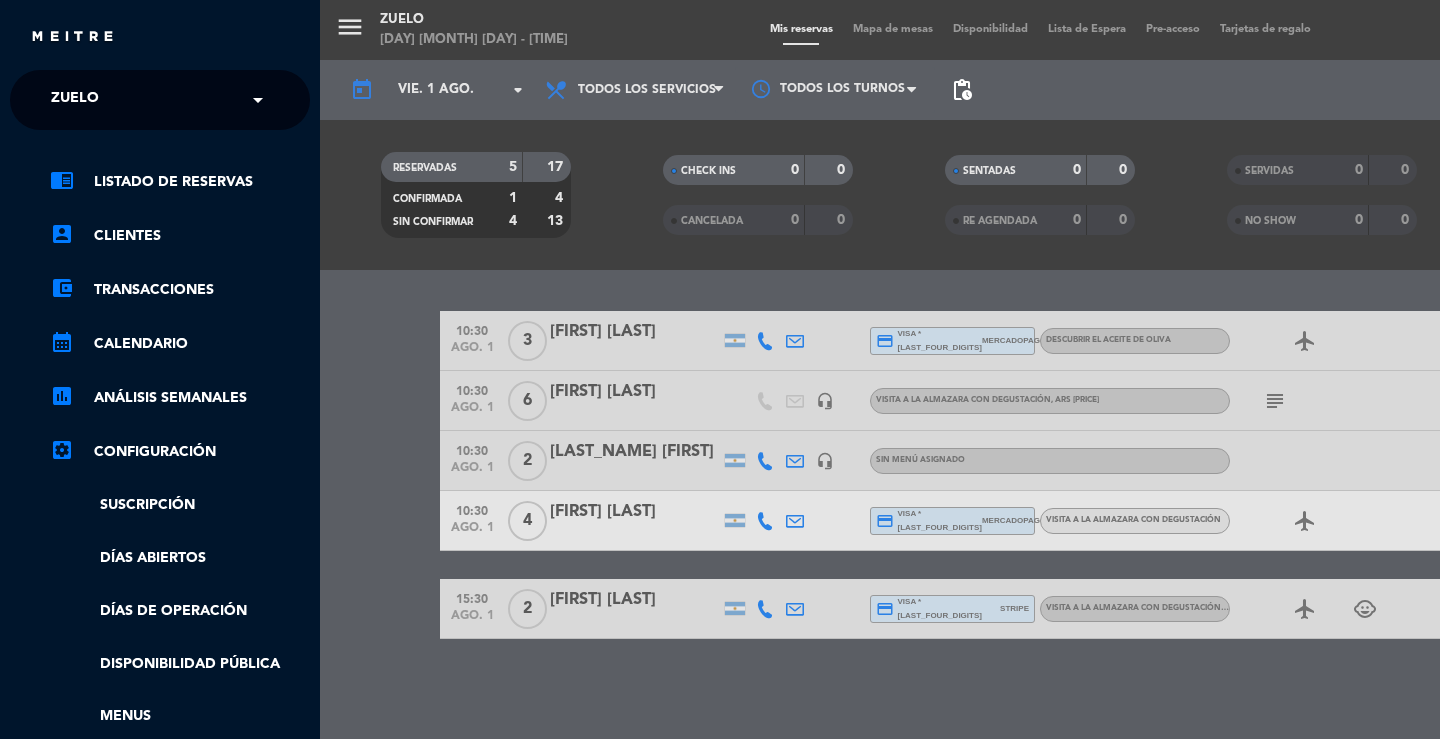 click on "Zuelo" 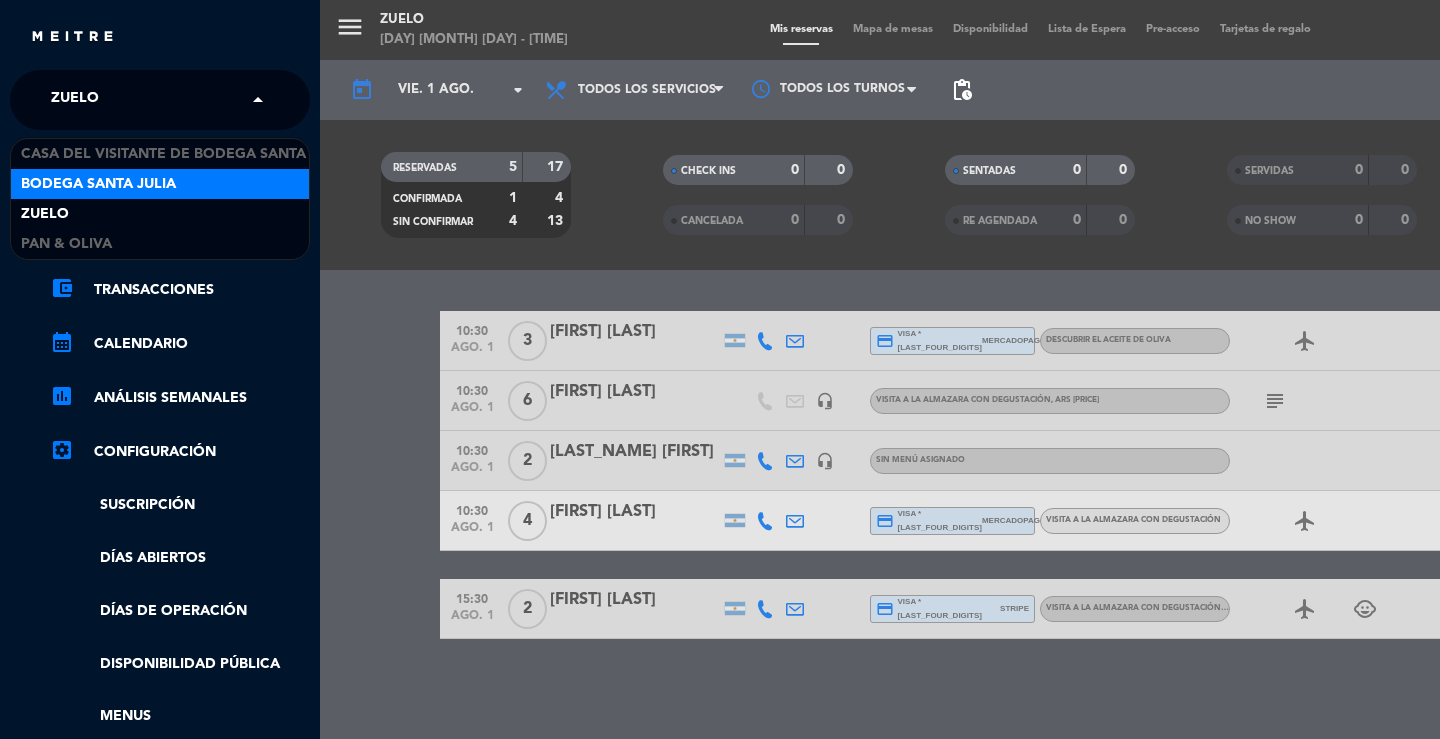 click on "Bodega Santa Julia" at bounding box center [98, 184] 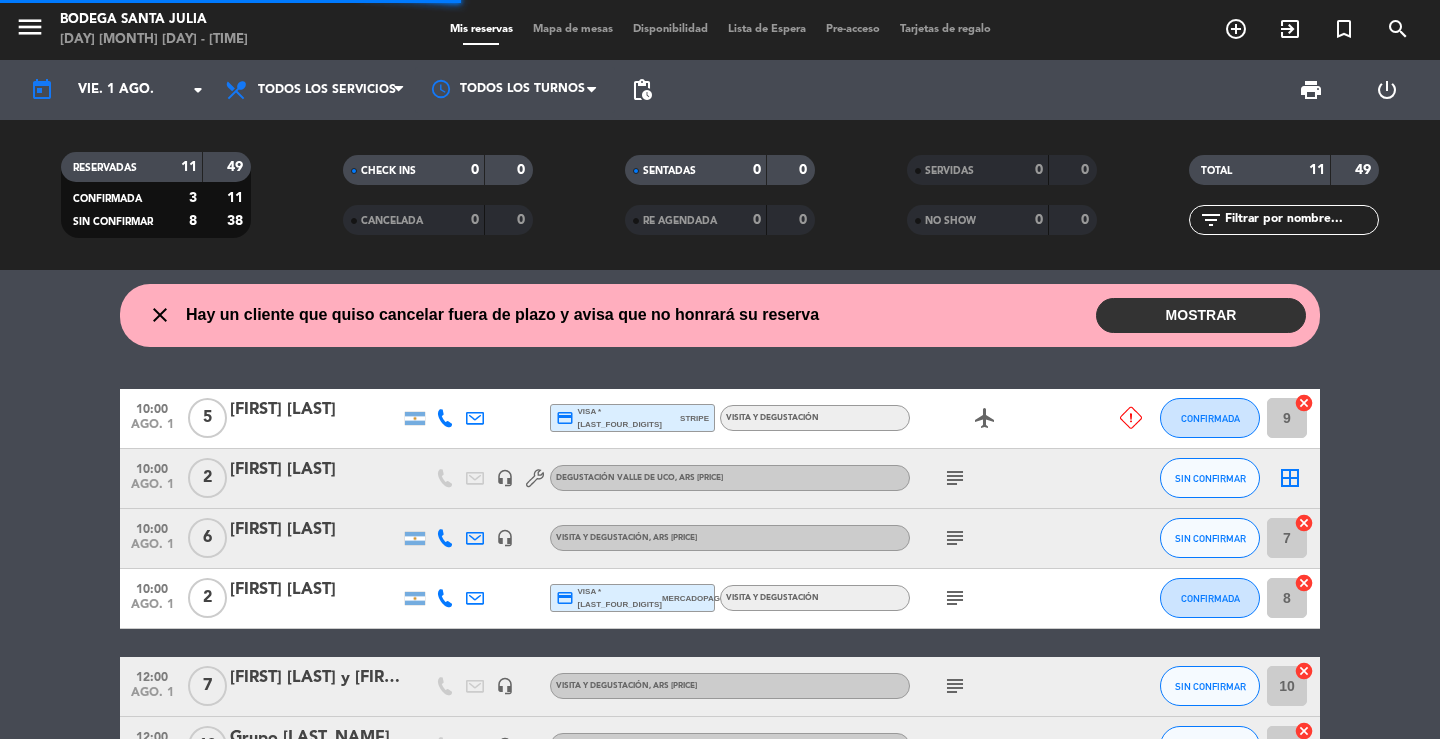 scroll, scrollTop: 278, scrollLeft: 0, axis: vertical 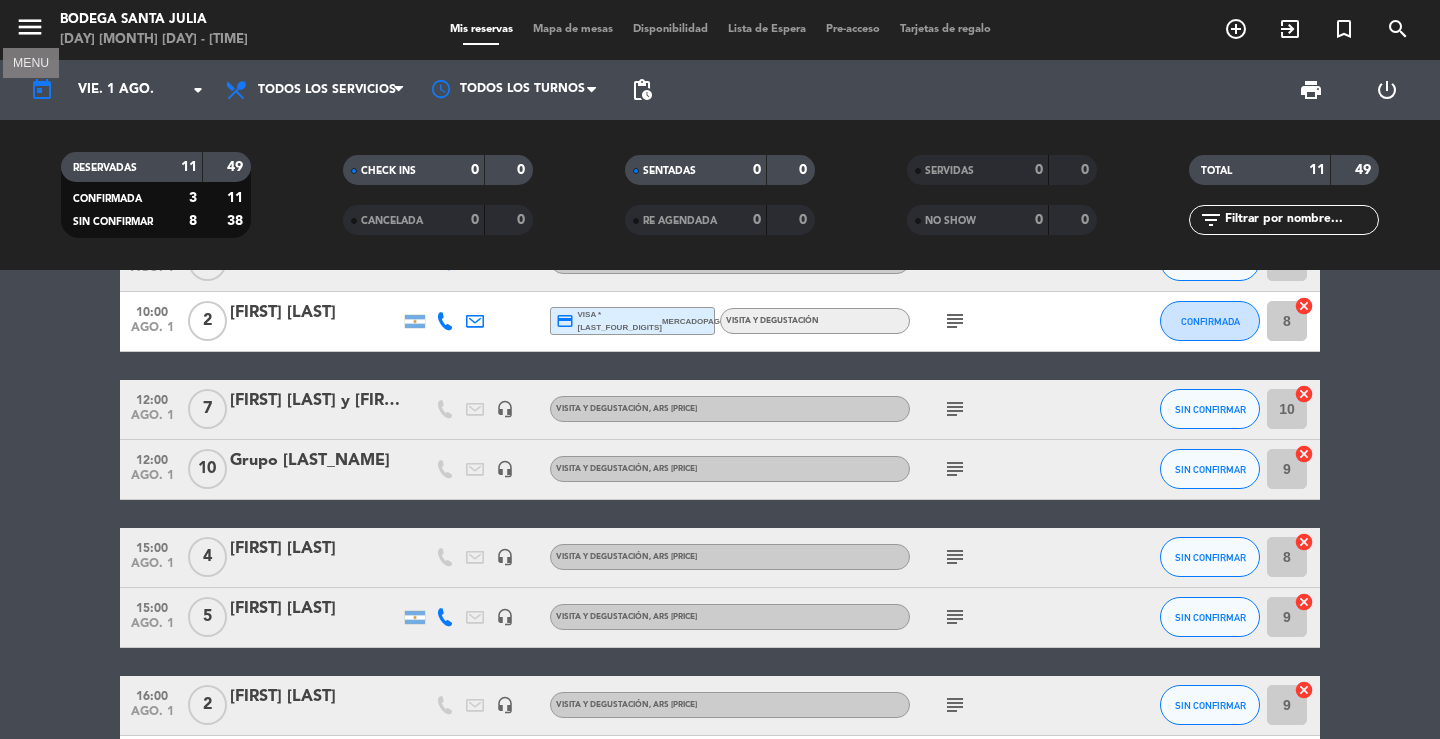 click on "menu" at bounding box center [30, 27] 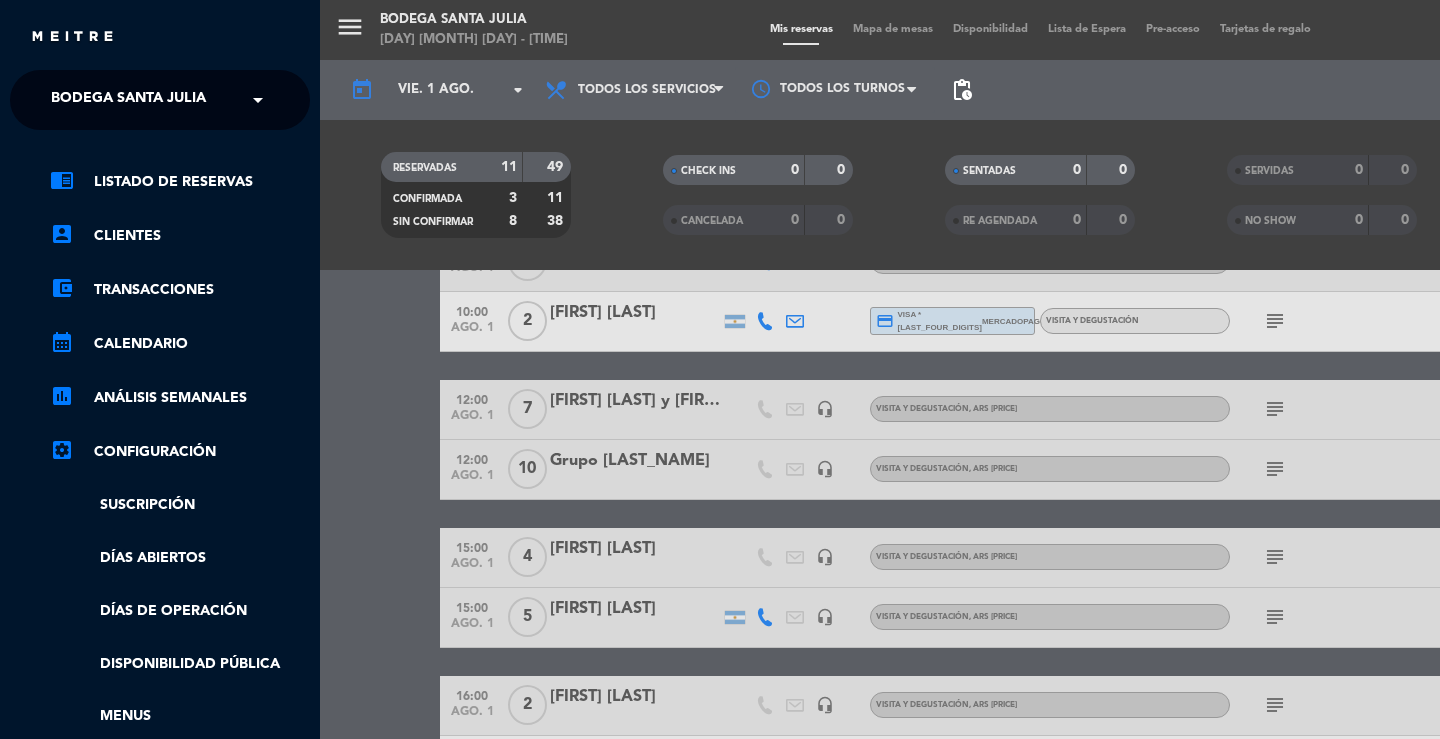 click 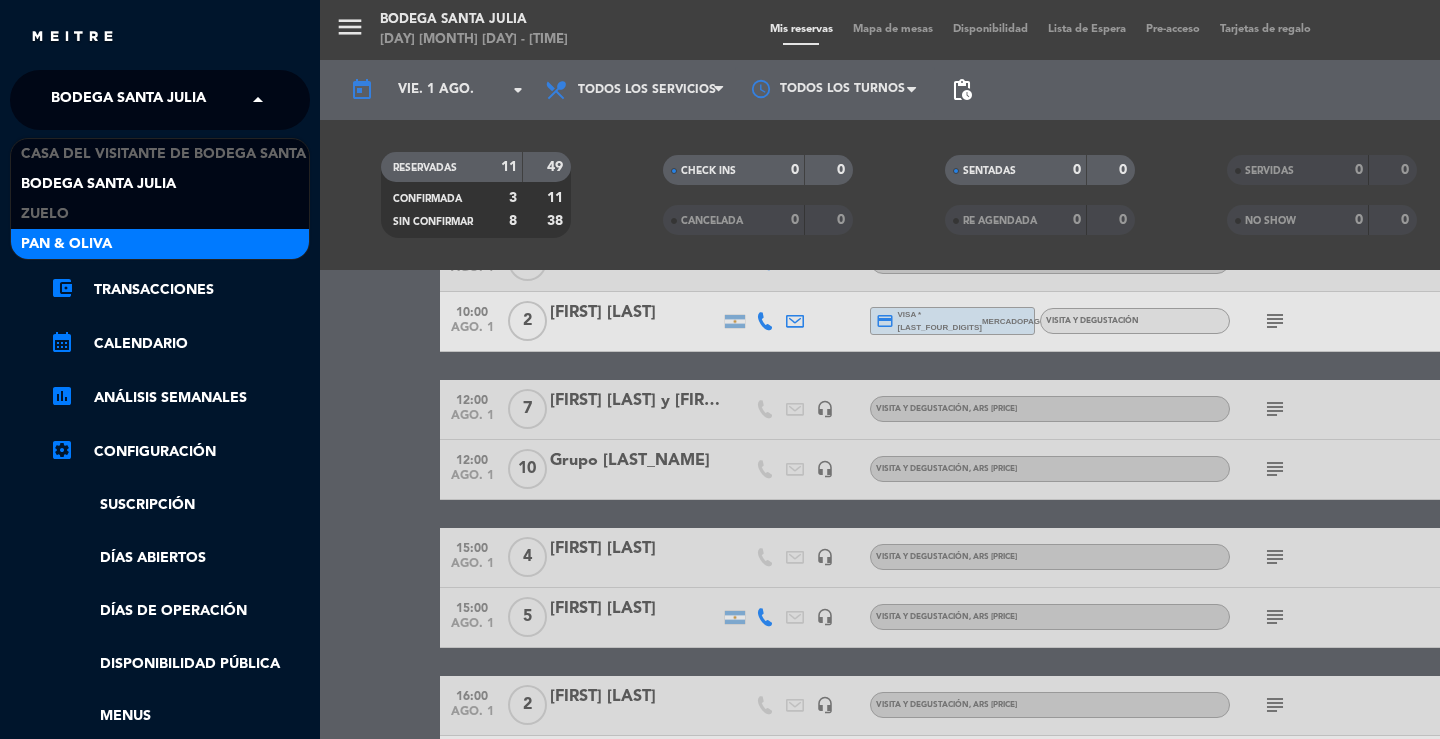 click on "Pan & Oliva" at bounding box center (66, 244) 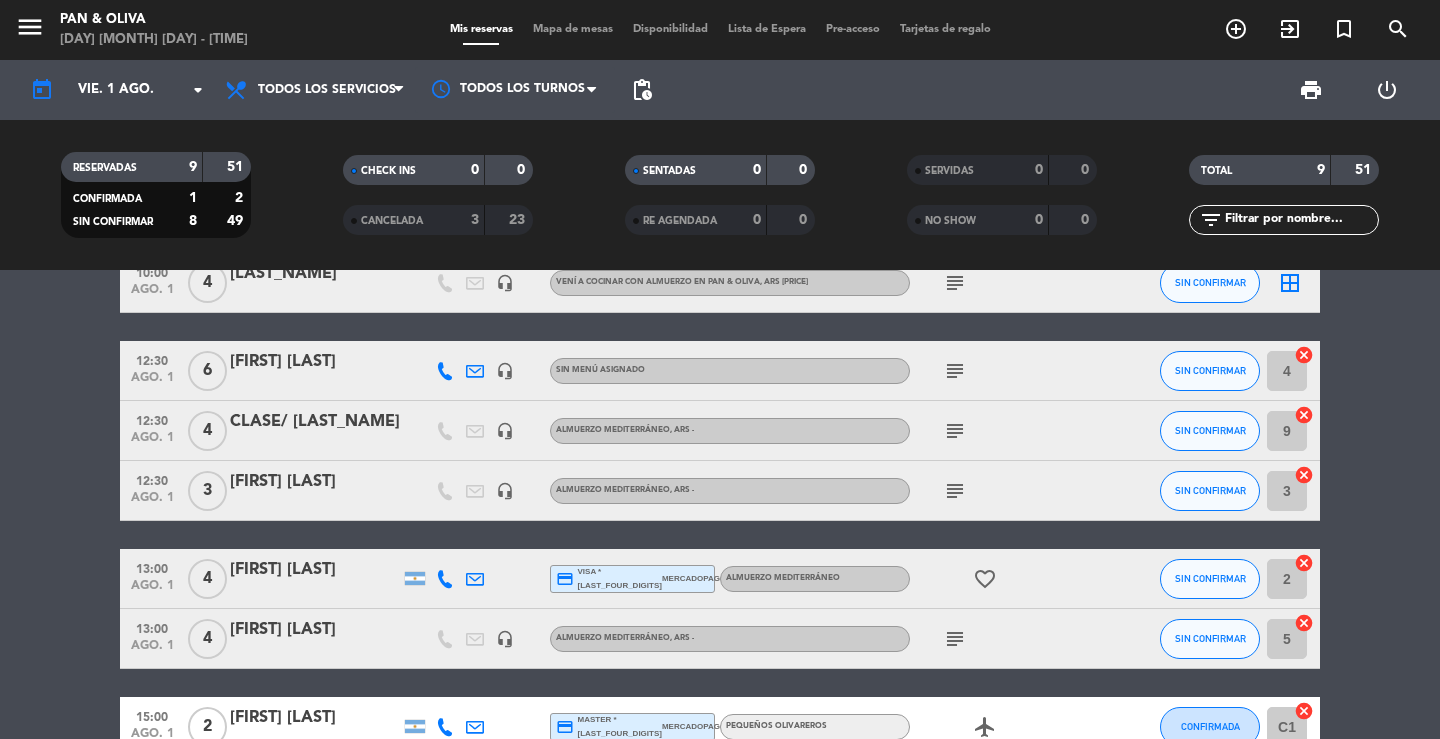 scroll, scrollTop: 0, scrollLeft: 0, axis: both 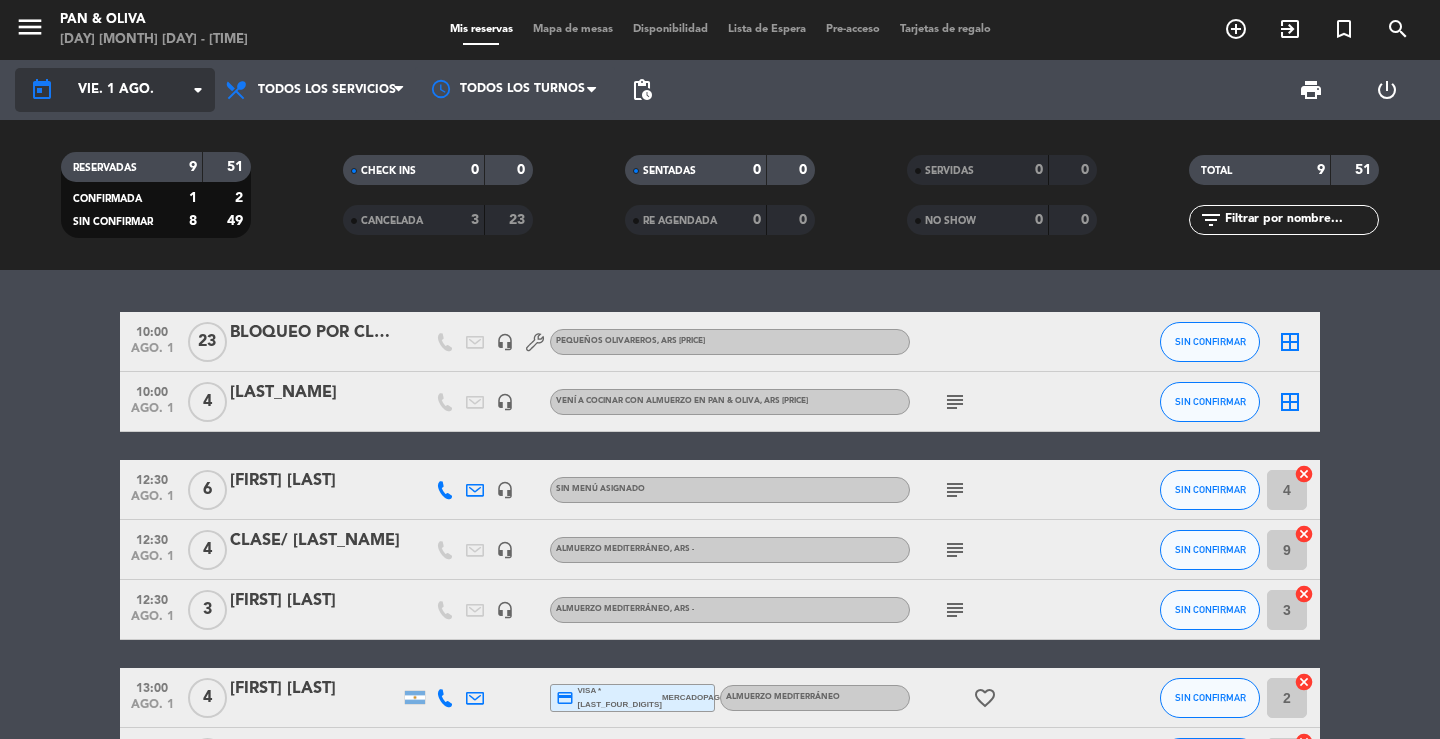 click on "arrow_drop_down" 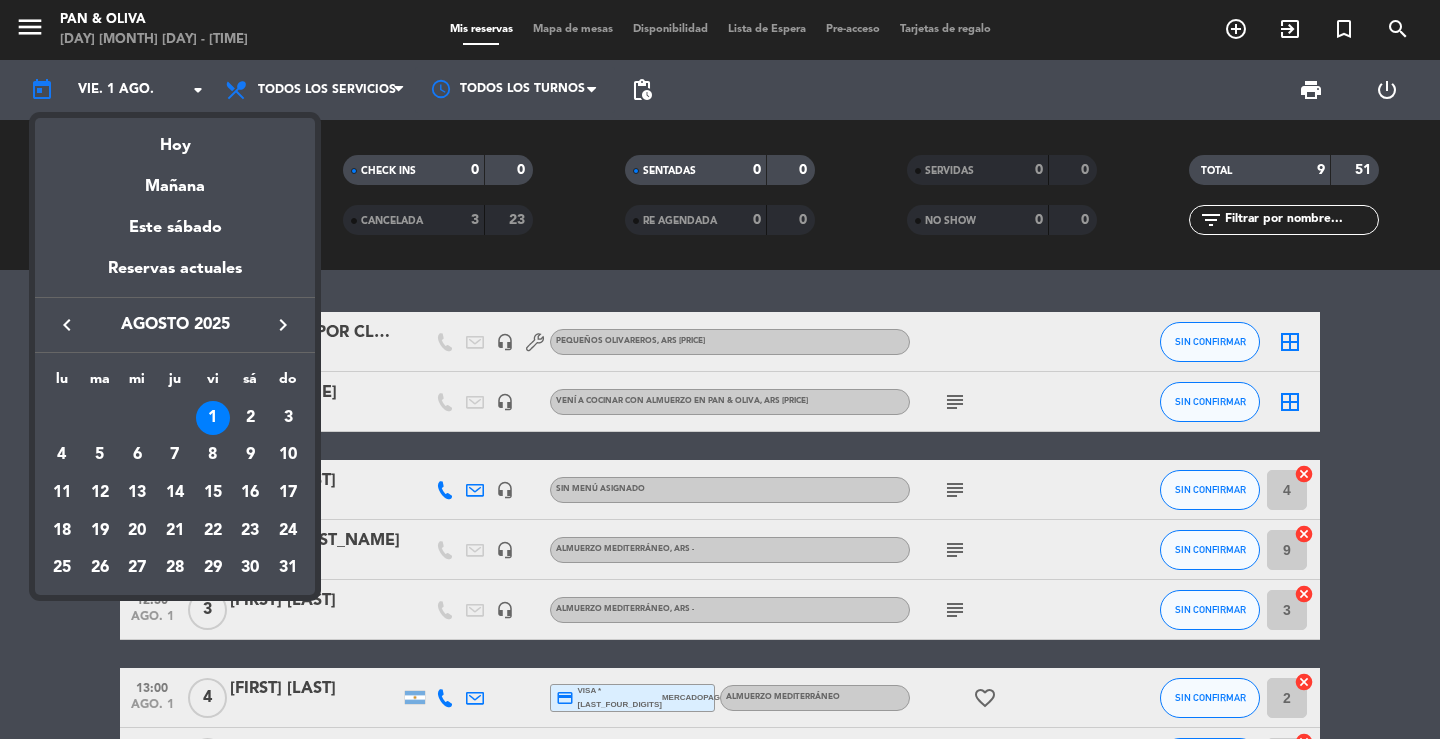 click on "keyboard_arrow_right" at bounding box center (283, 325) 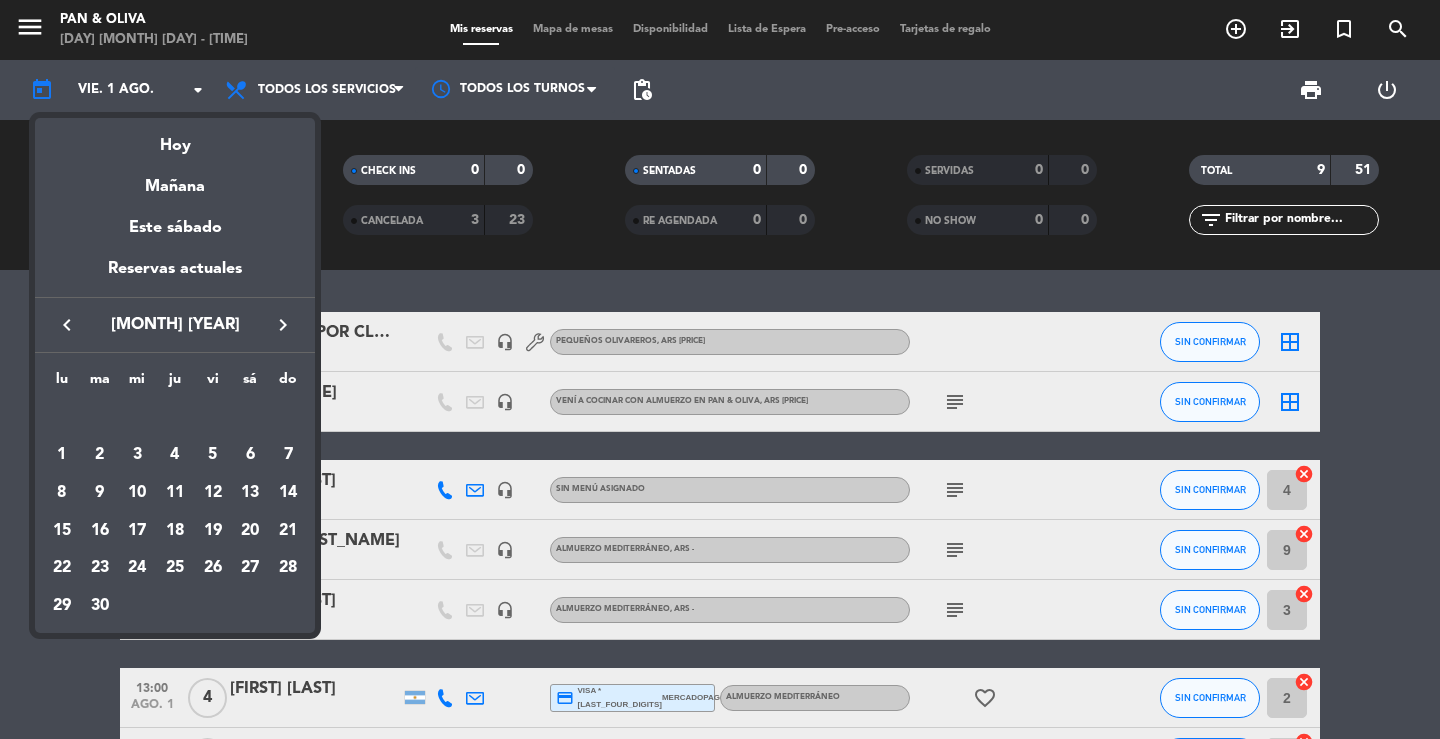 click on "keyboard_arrow_right" at bounding box center (283, 325) 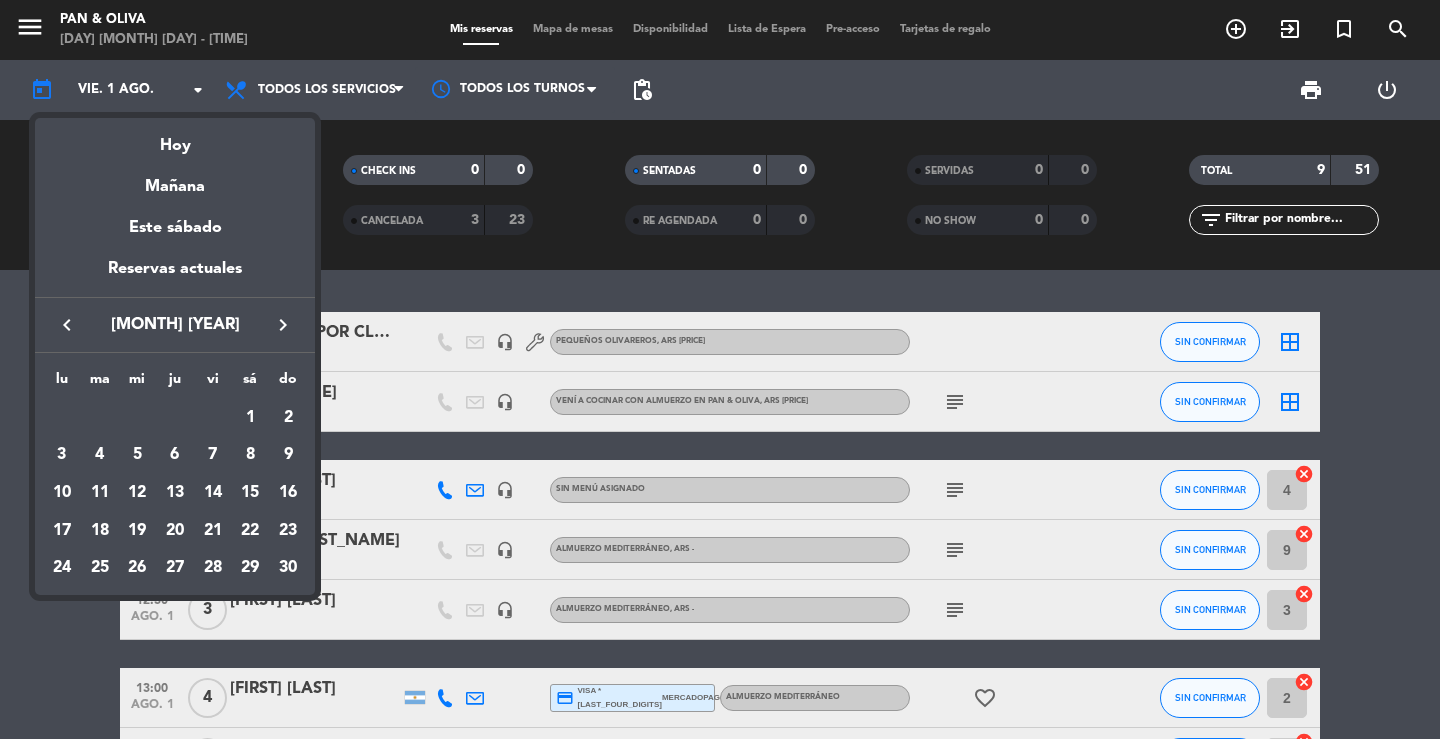 click on "keyboard_arrow_right" at bounding box center [283, 325] 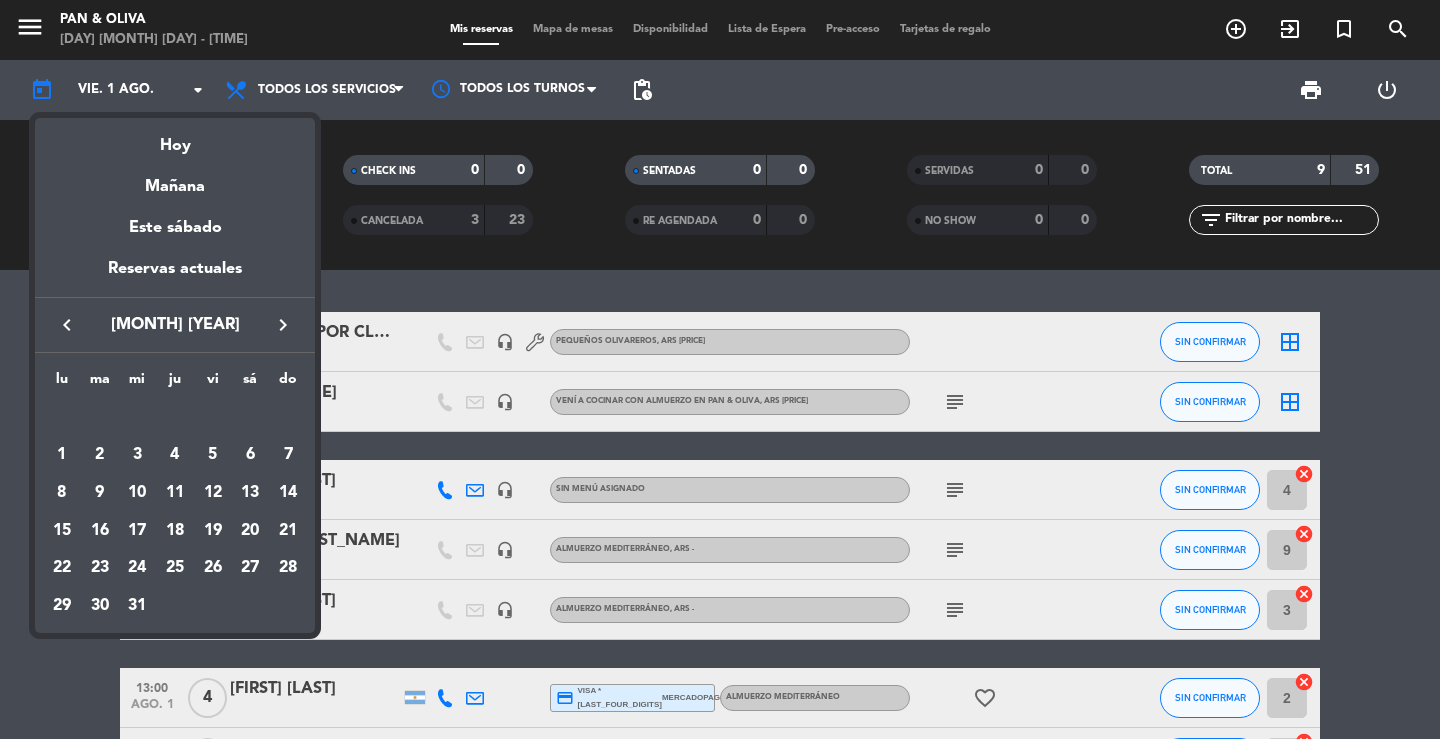 click on "keyboard_arrow_right" at bounding box center (283, 325) 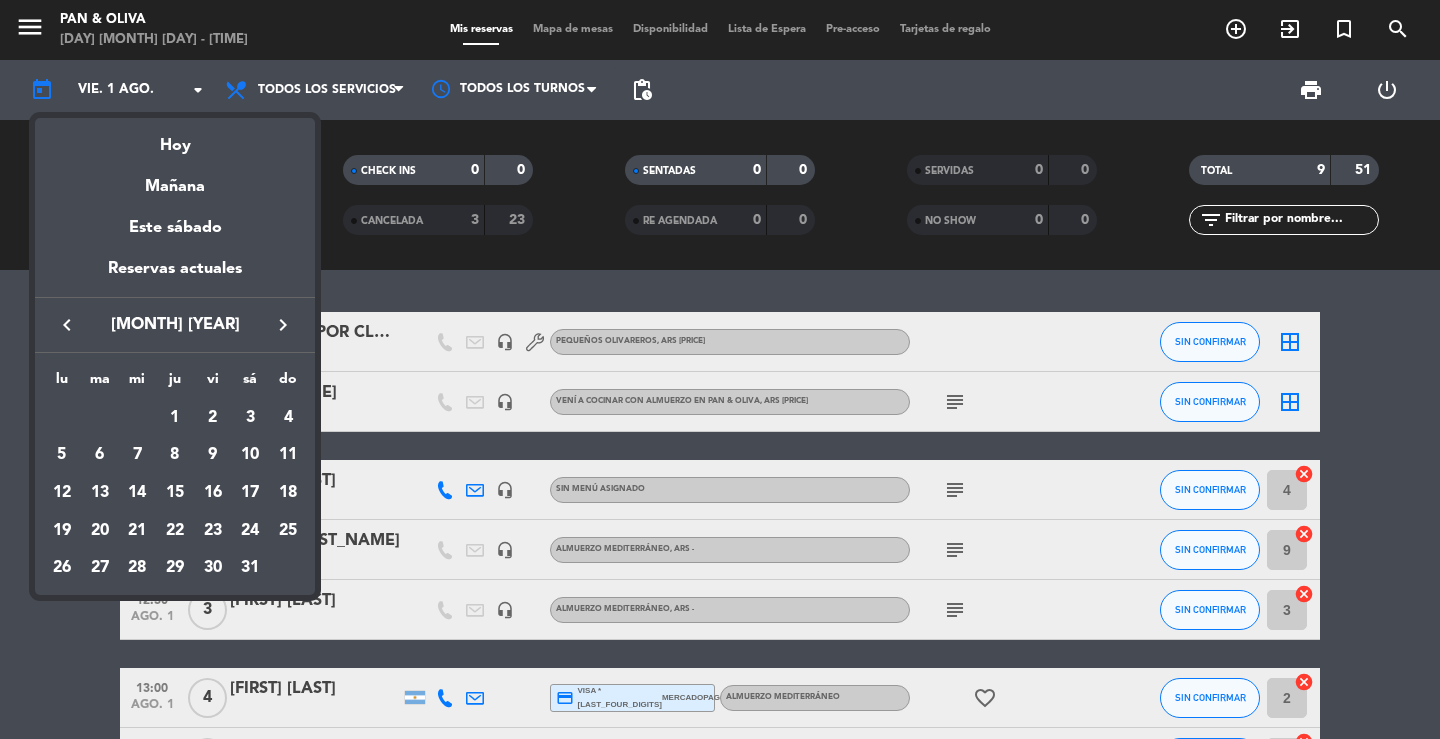 click at bounding box center [720, 369] 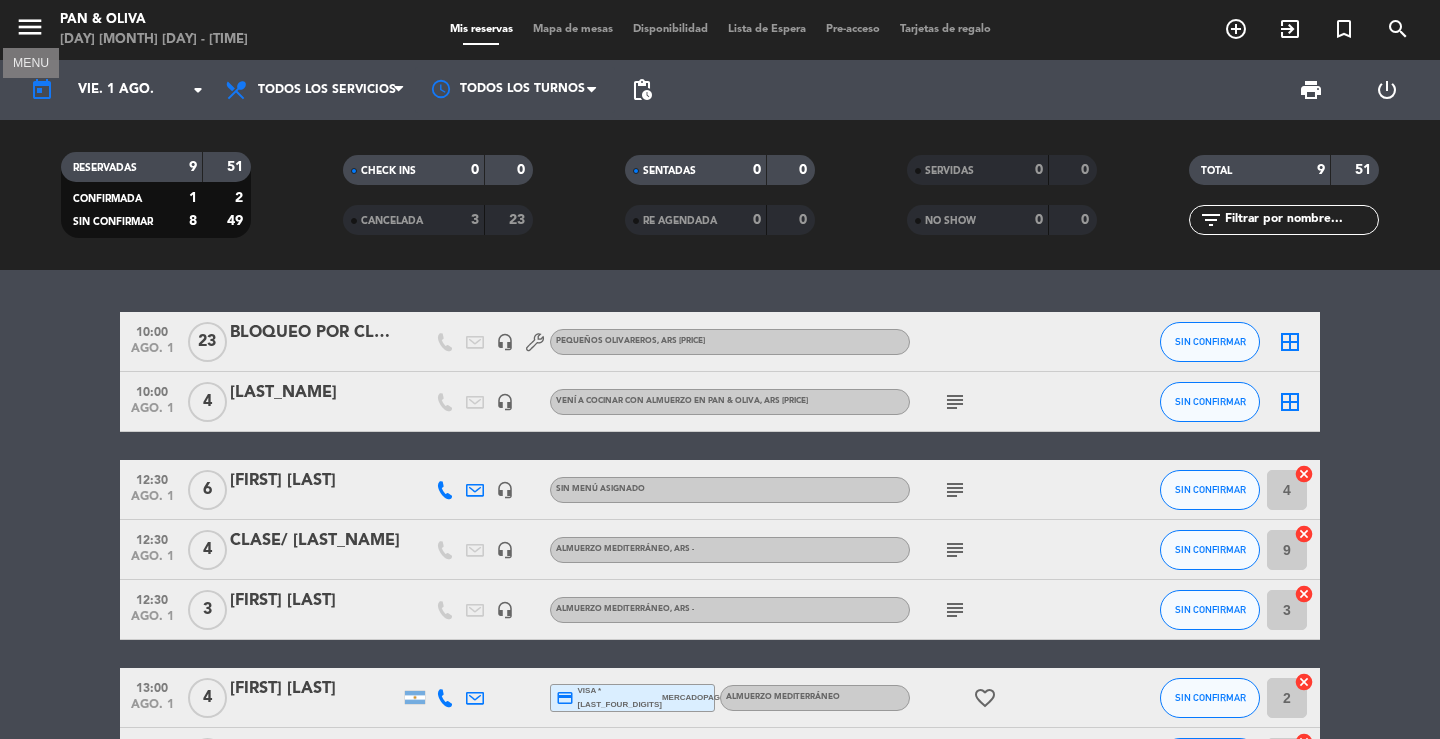 click on "menu" at bounding box center (30, 27) 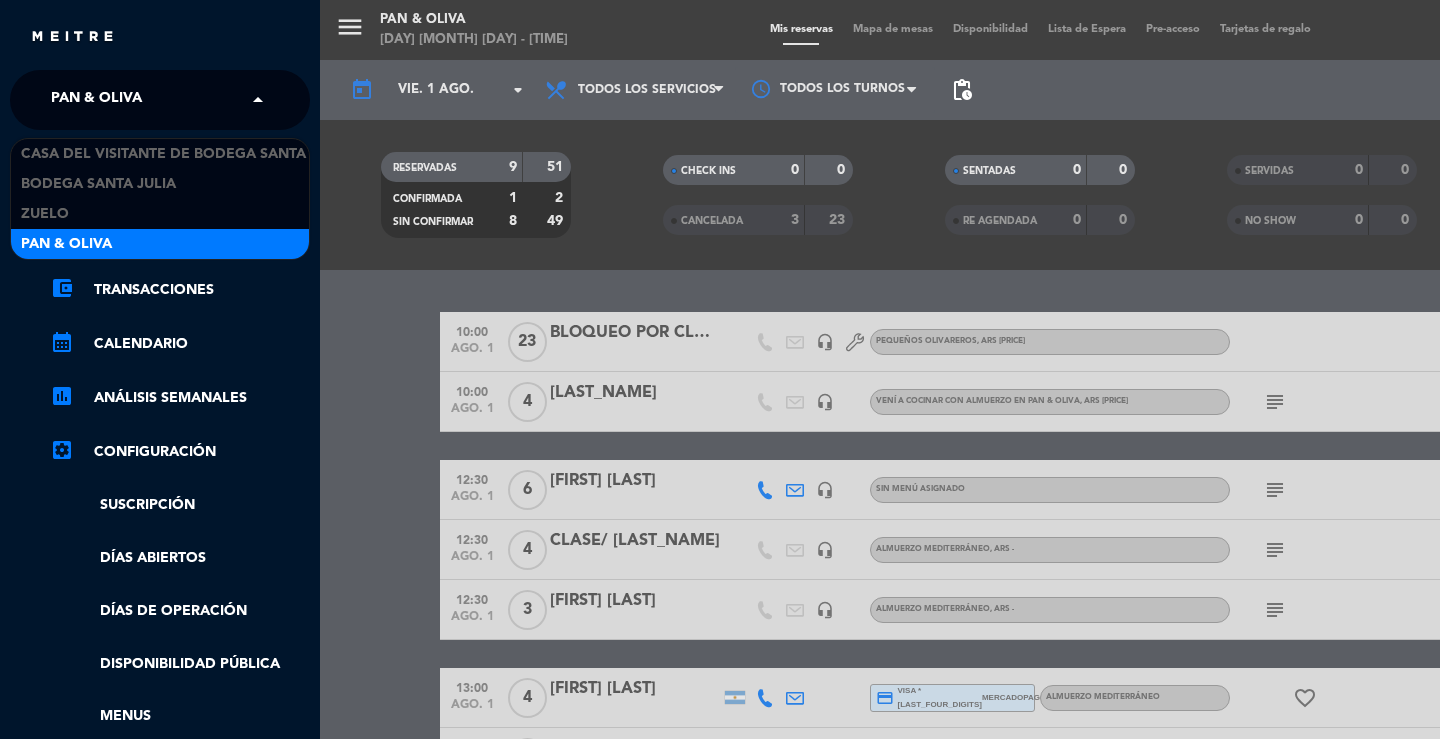 drag, startPoint x: 86, startPoint y: 79, endPoint x: 94, endPoint y: 104, distance: 26.24881 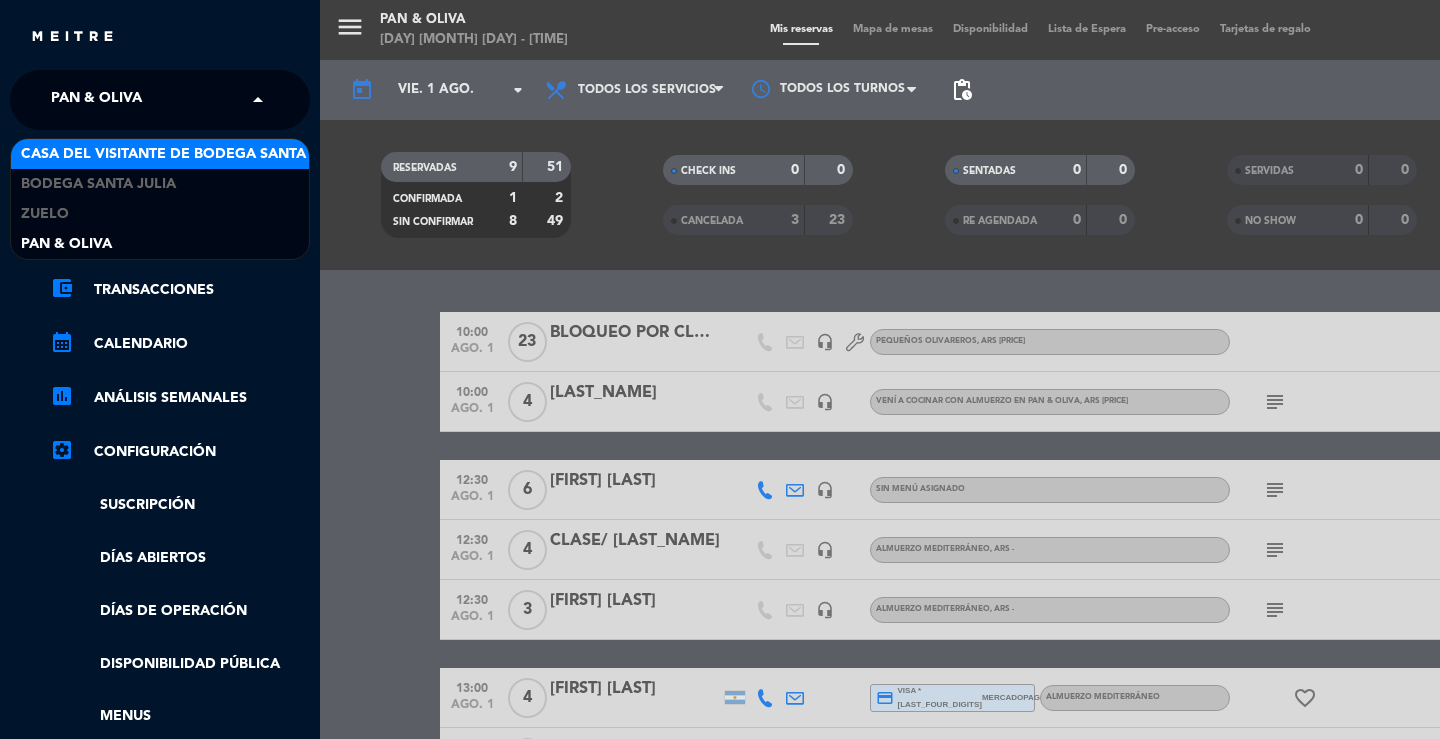 click on "Casa del Visitante de Bodega Santa Julia" at bounding box center [185, 154] 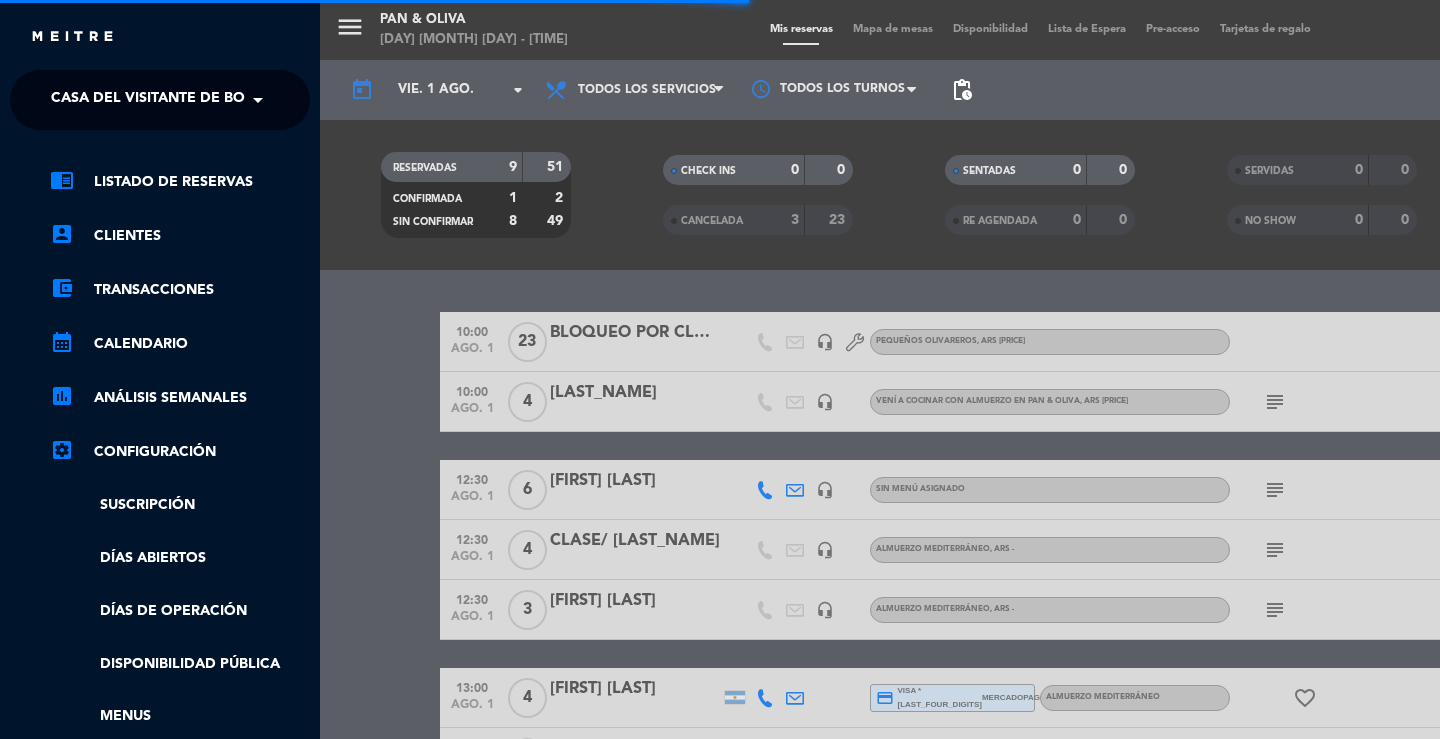click on "Casa del Visitante de Bodega Santa Julia" 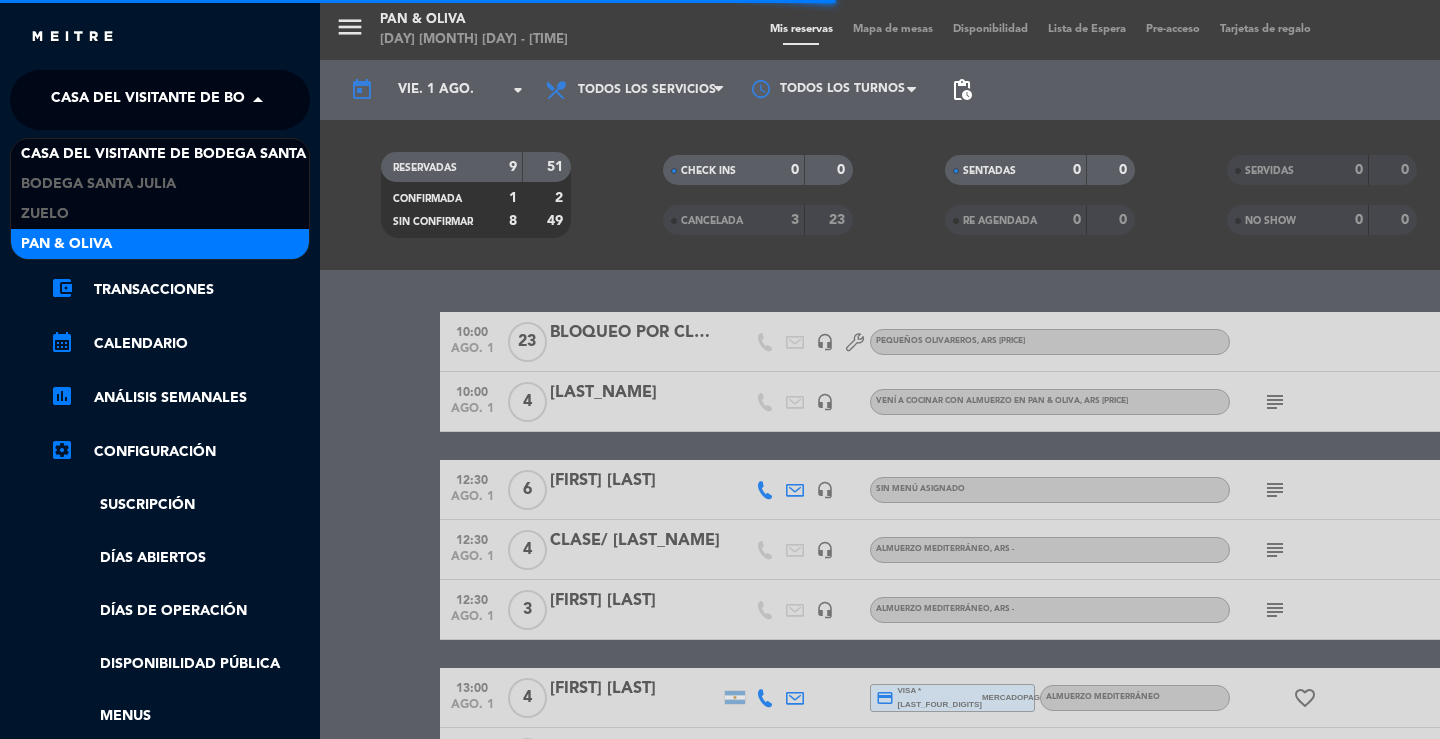 click on "Pan & Oliva" at bounding box center (66, 244) 